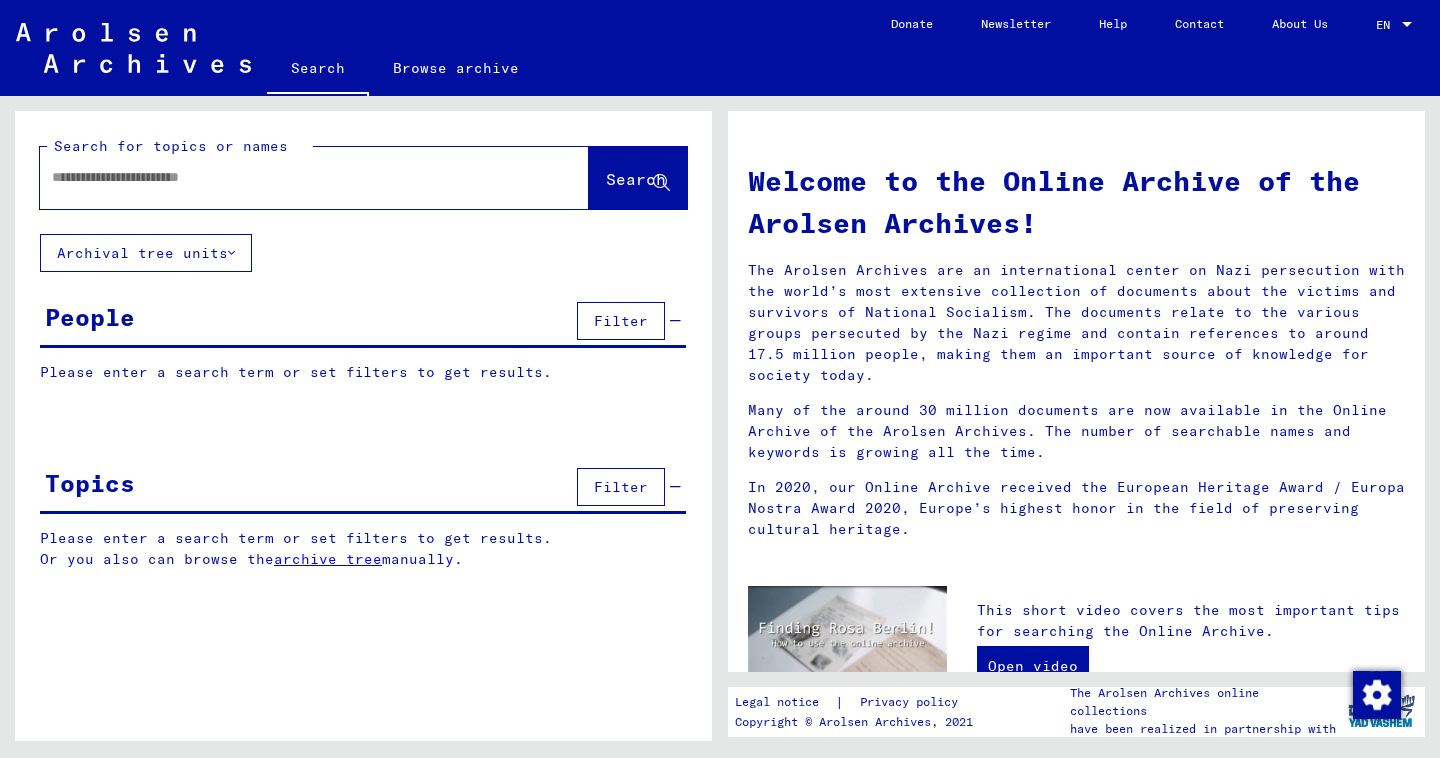scroll, scrollTop: 0, scrollLeft: 0, axis: both 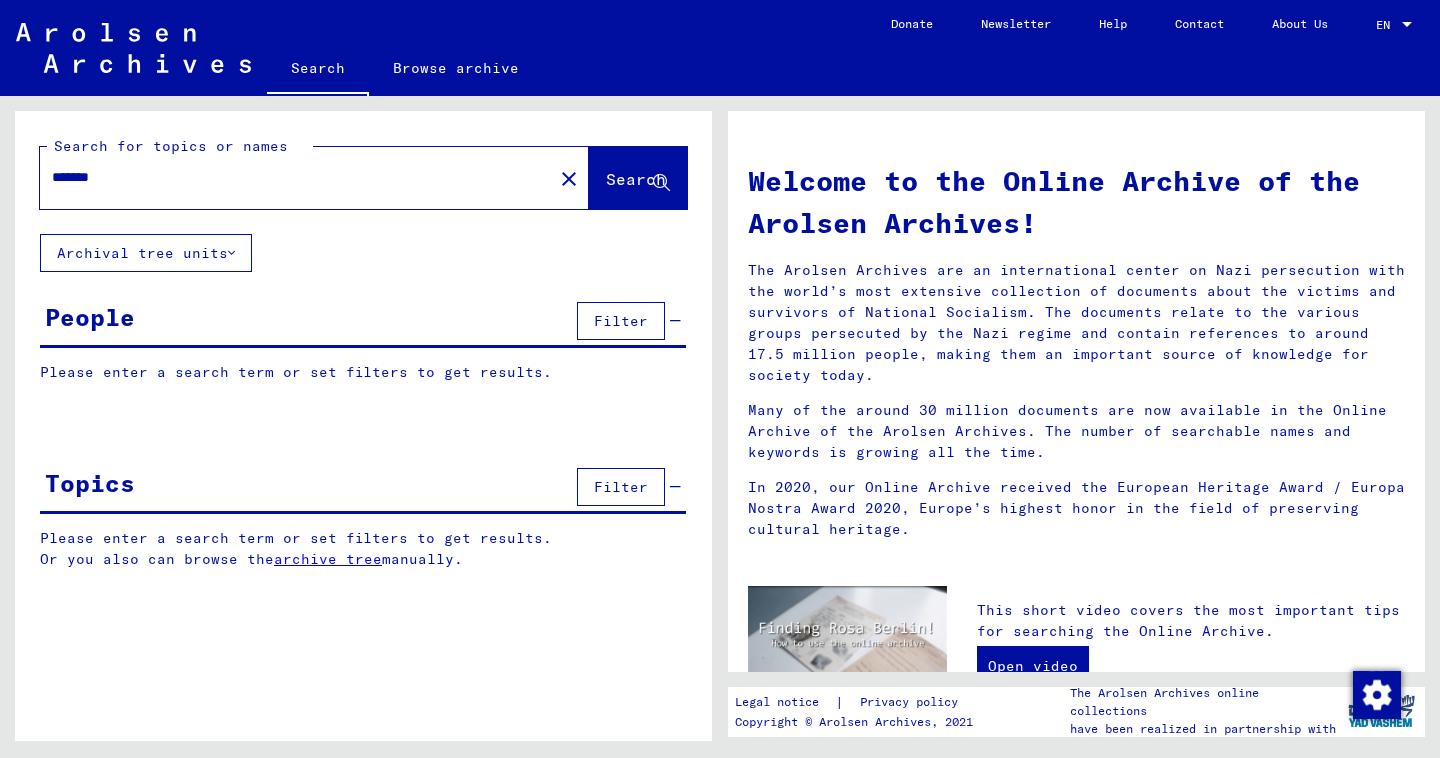 type on "*******" 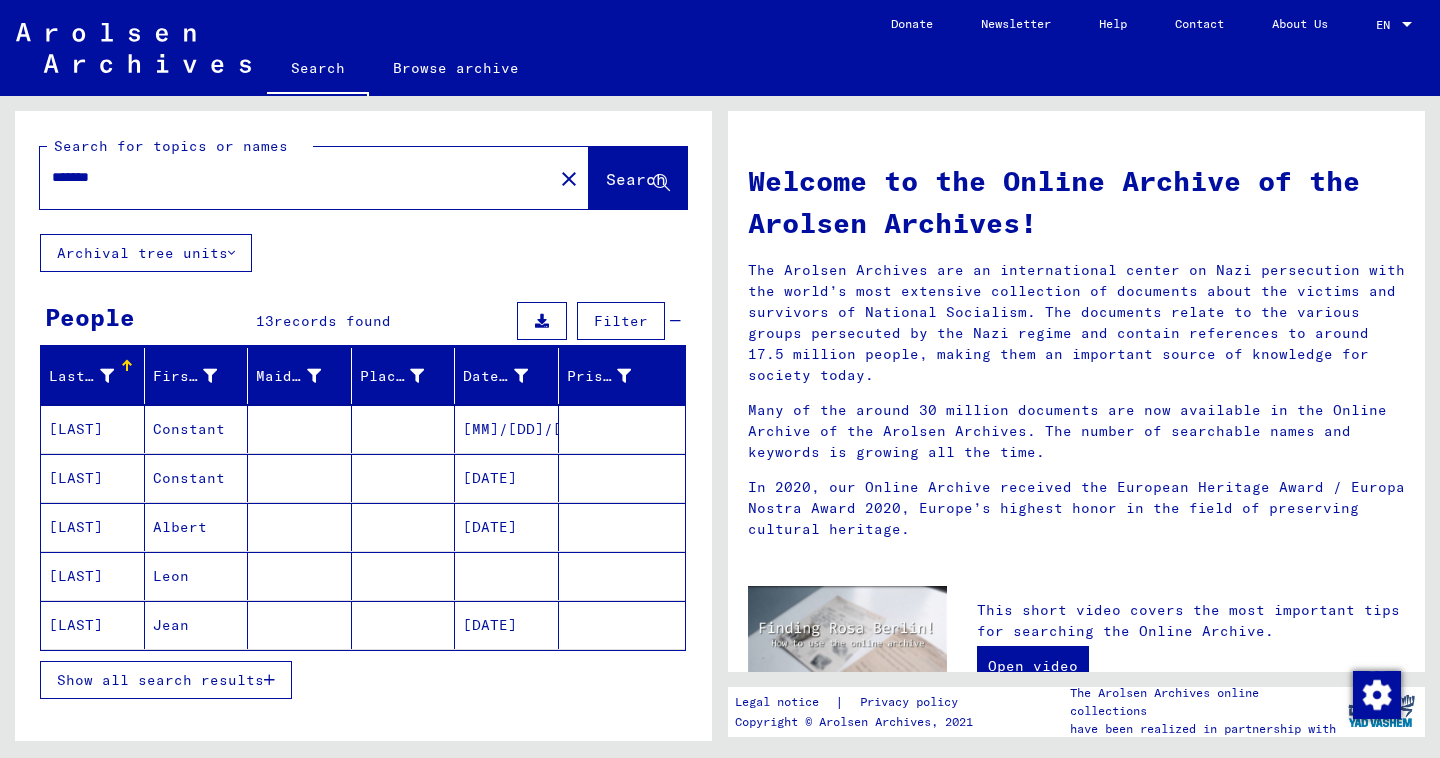 click on "Show all search results" at bounding box center (166, 680) 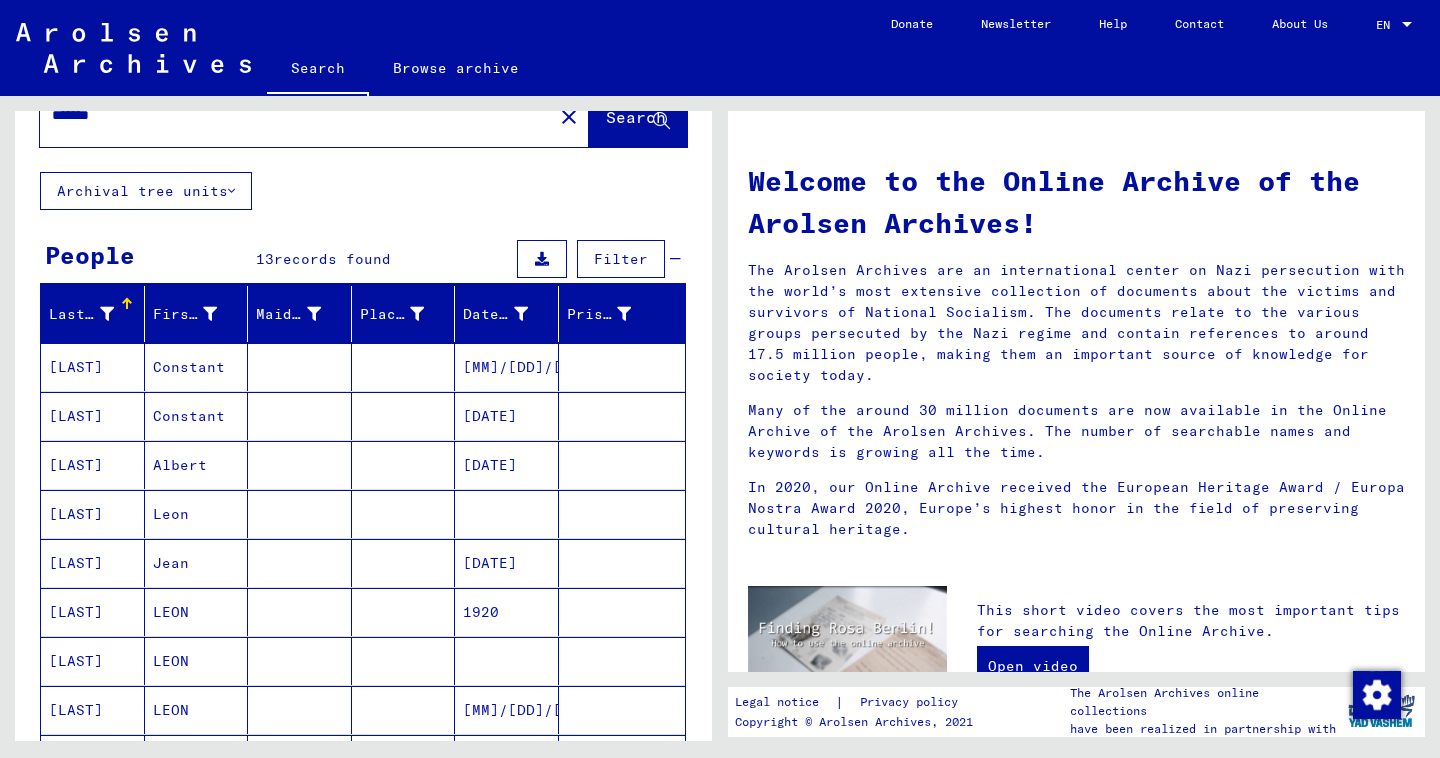scroll, scrollTop: 244, scrollLeft: 0, axis: vertical 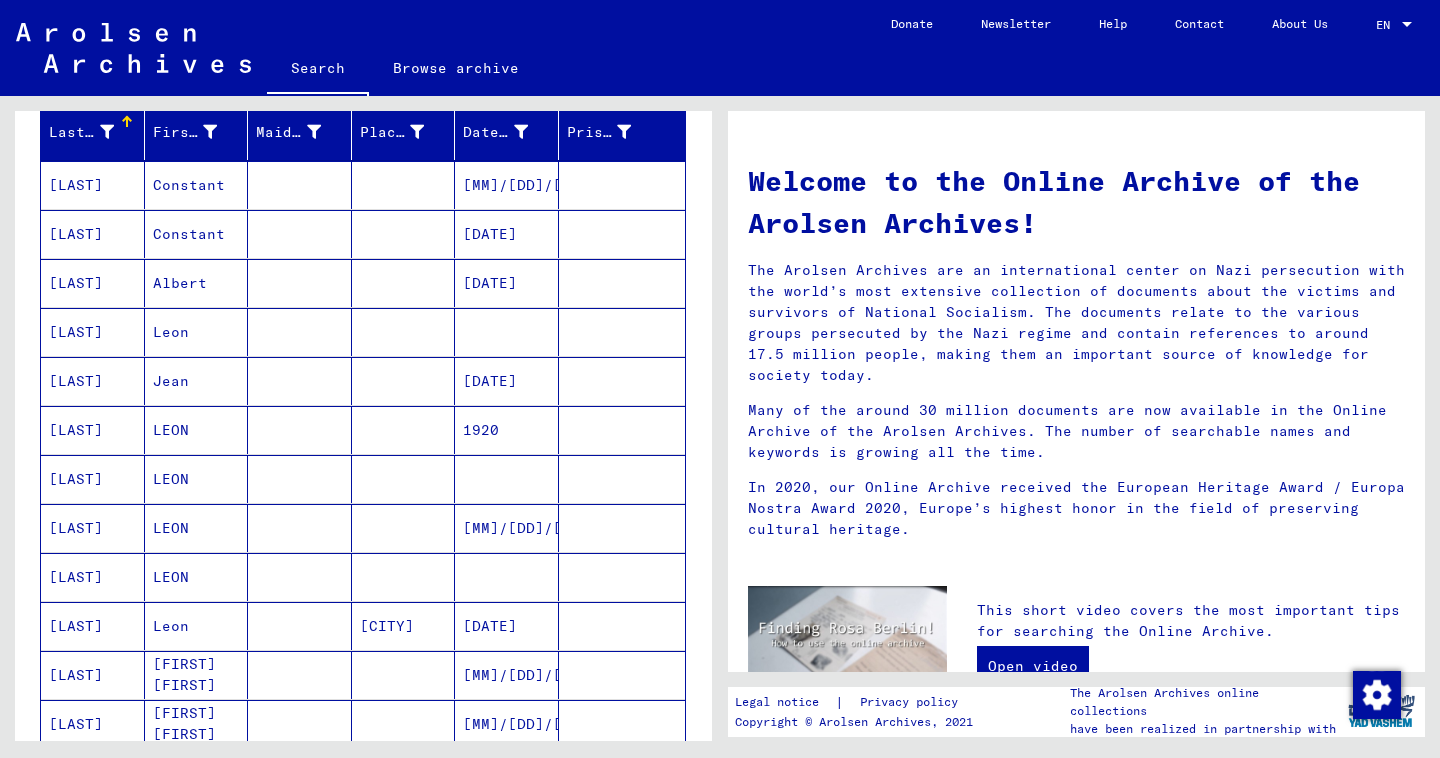 click at bounding box center [622, 430] 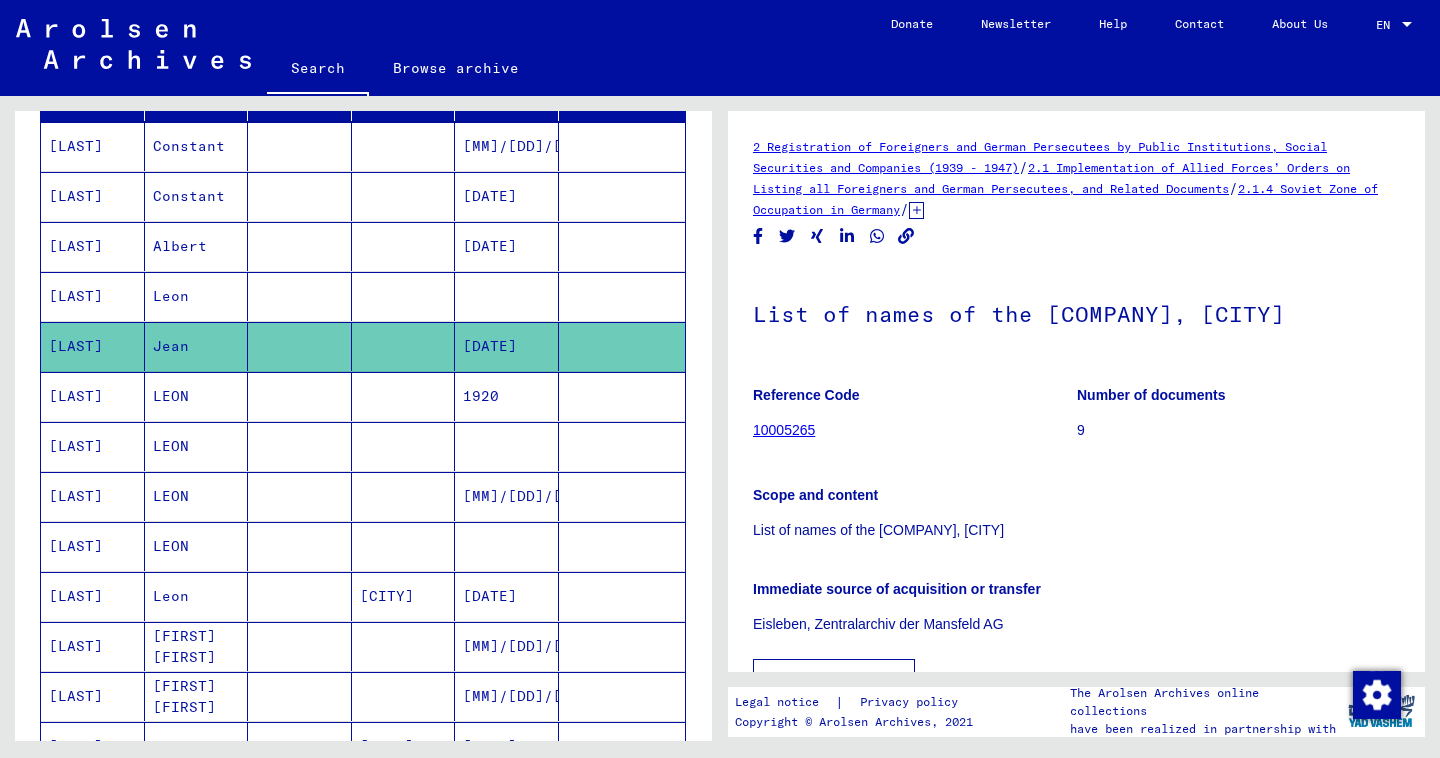scroll, scrollTop: 294, scrollLeft: 0, axis: vertical 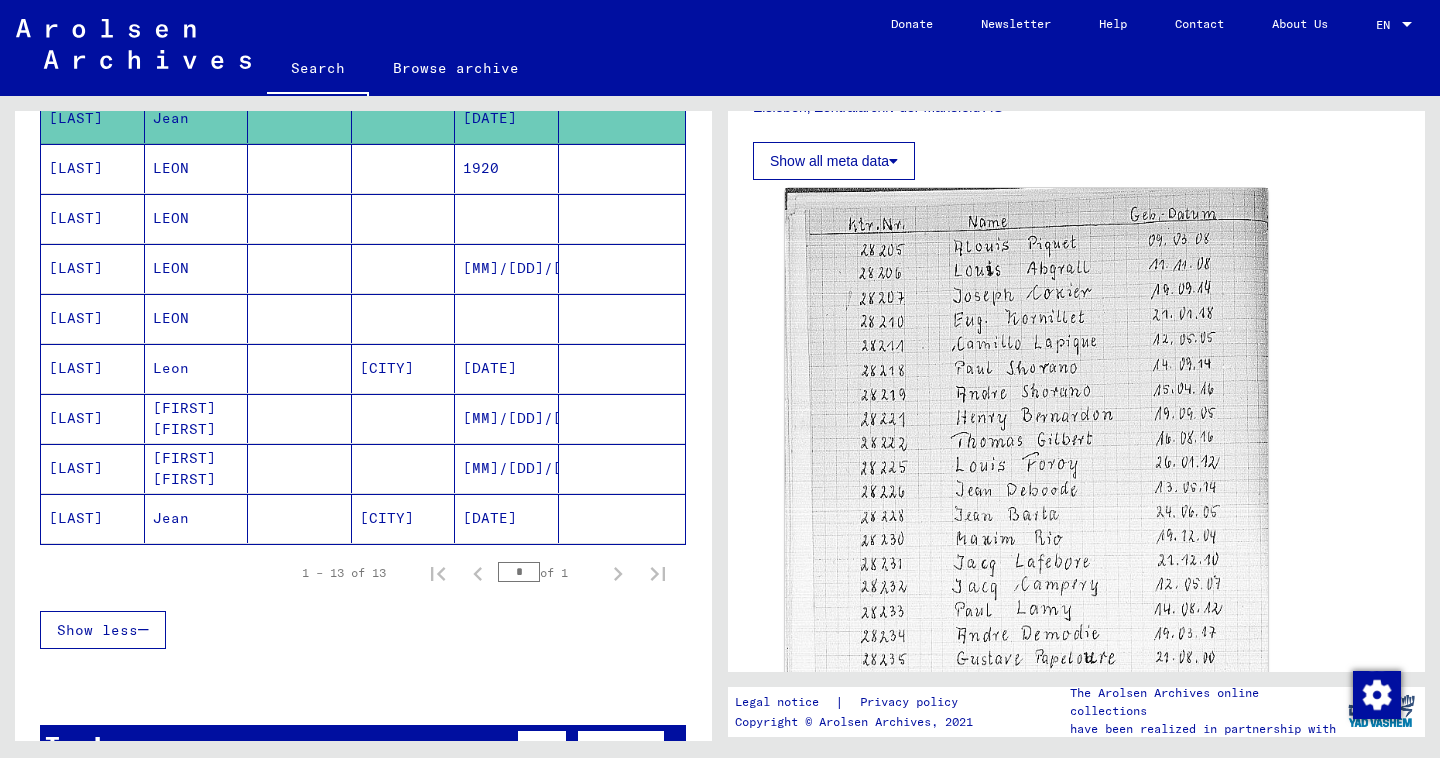 click on "[DATE]" 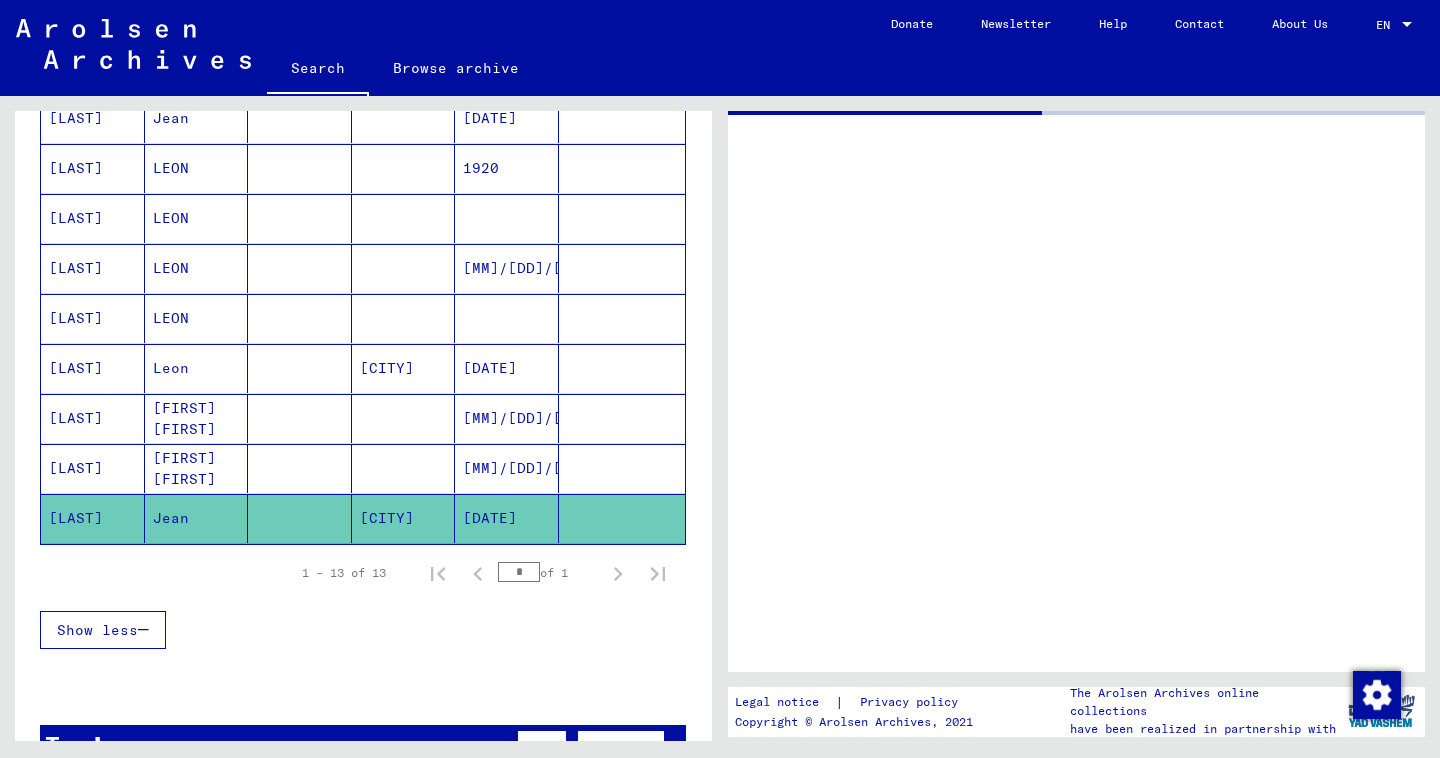 scroll, scrollTop: 0, scrollLeft: 0, axis: both 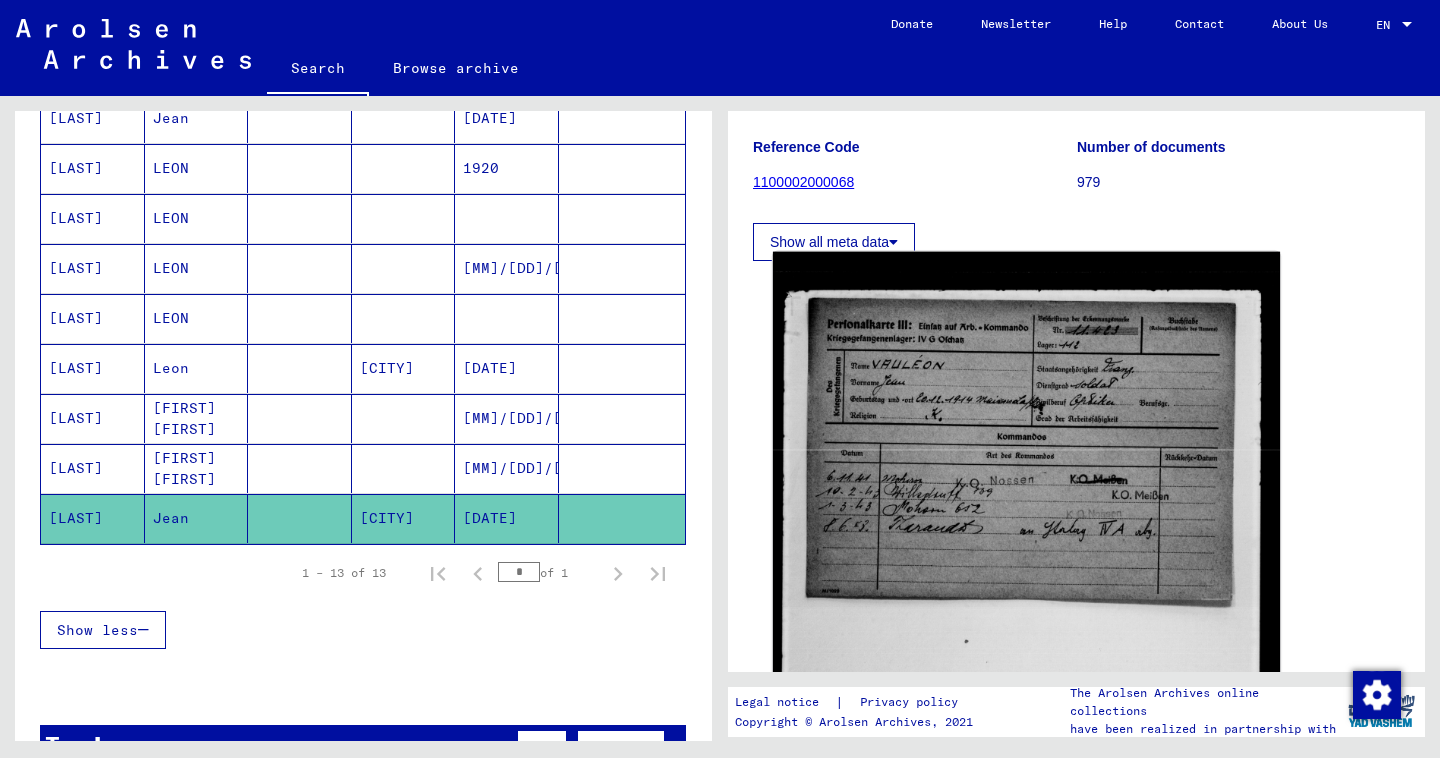 click 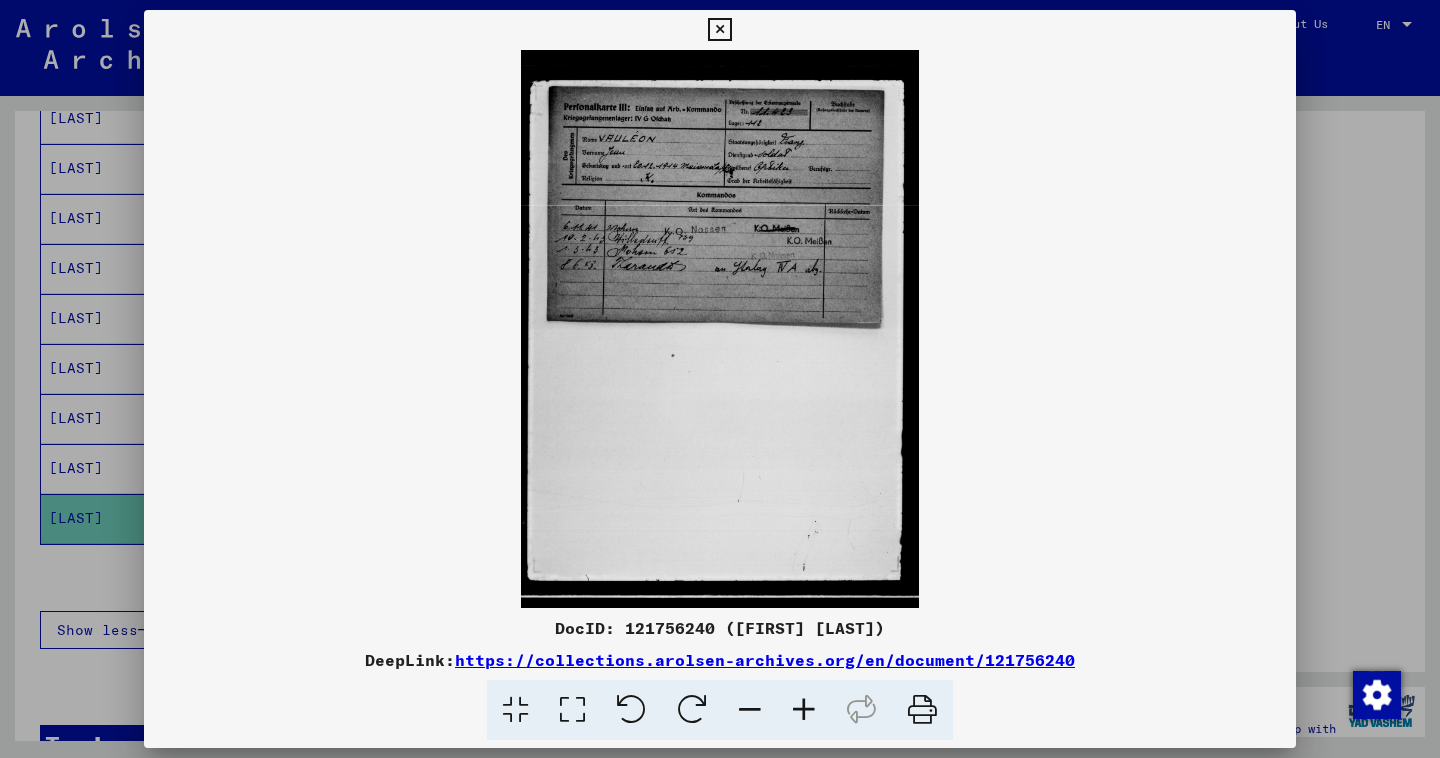 click at bounding box center (720, 379) 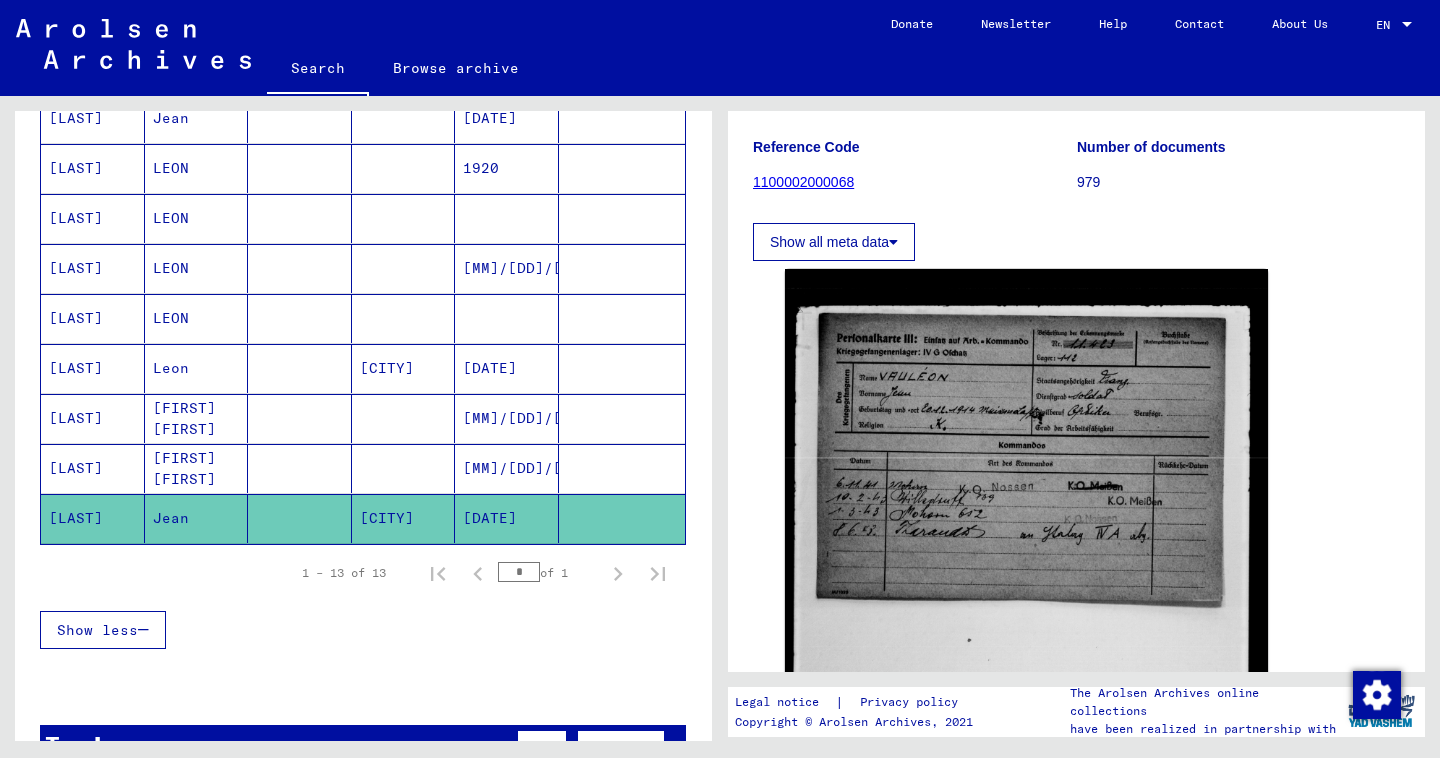 click at bounding box center (300, 518) 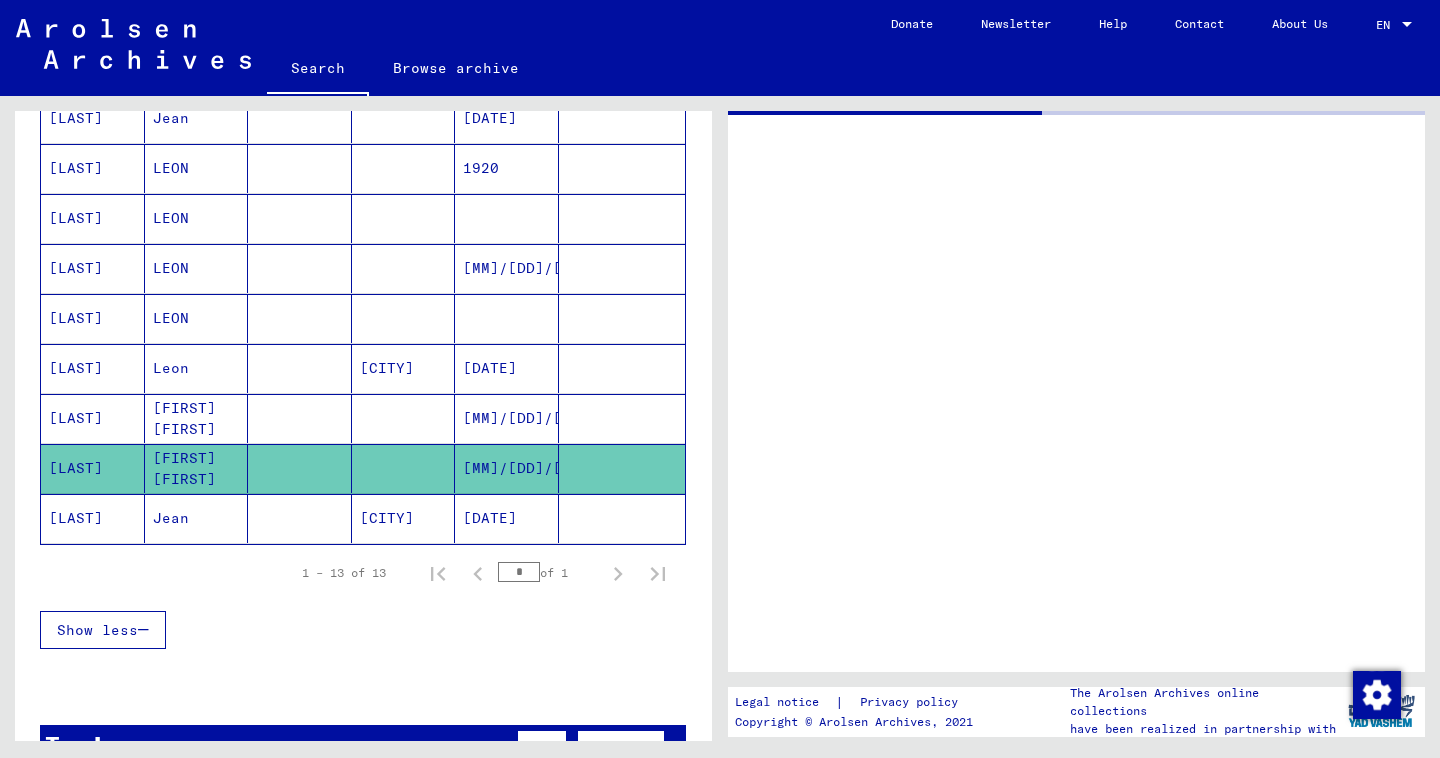 scroll, scrollTop: 0, scrollLeft: 0, axis: both 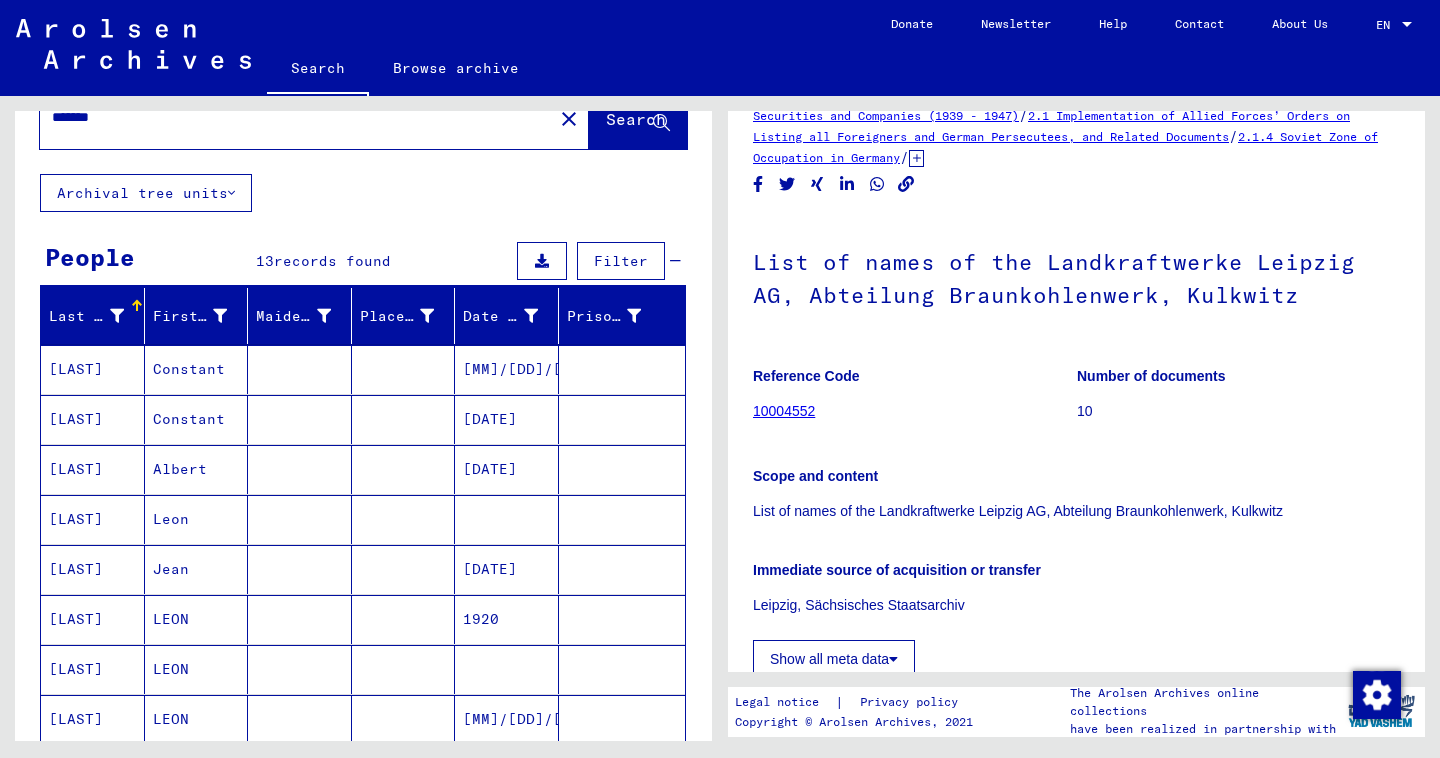 click on "close" 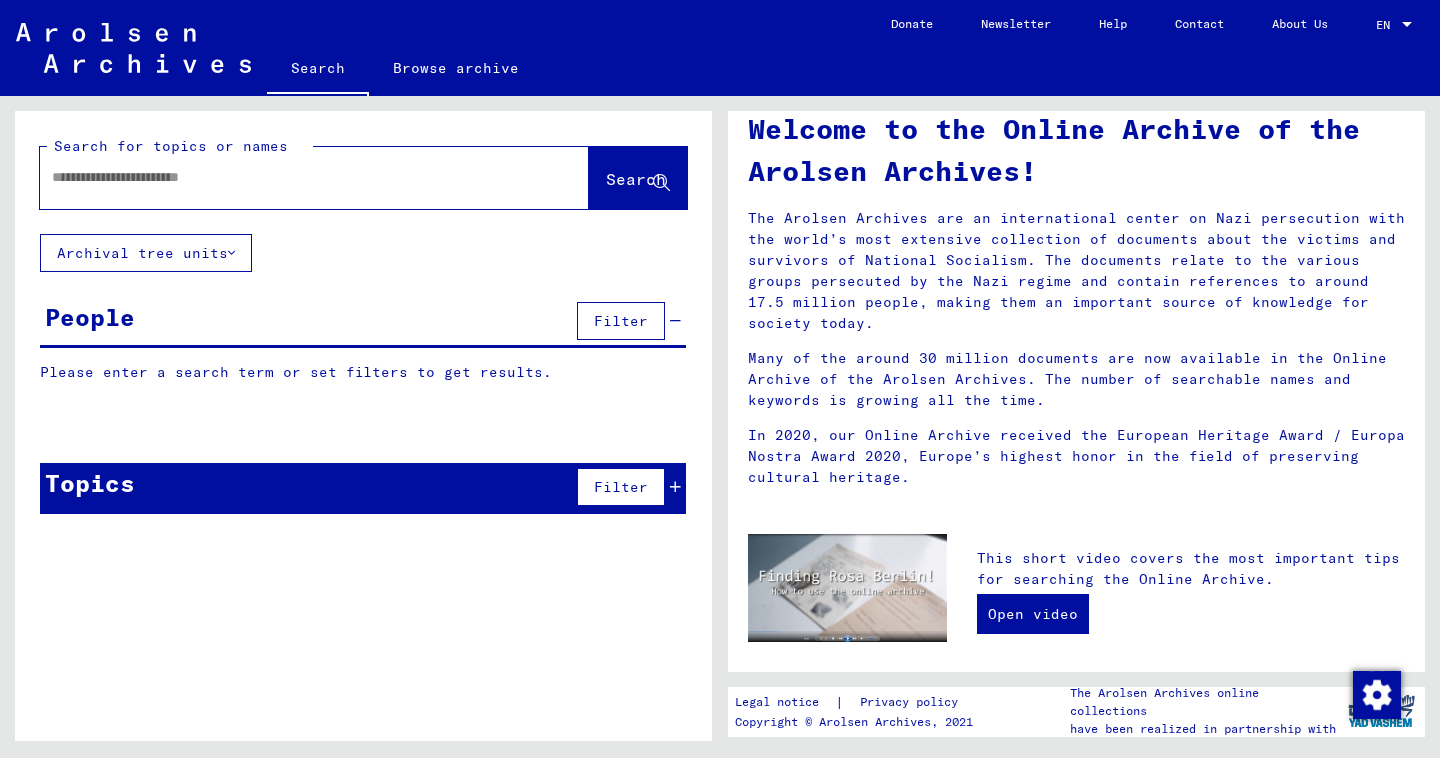 scroll, scrollTop: 0, scrollLeft: 0, axis: both 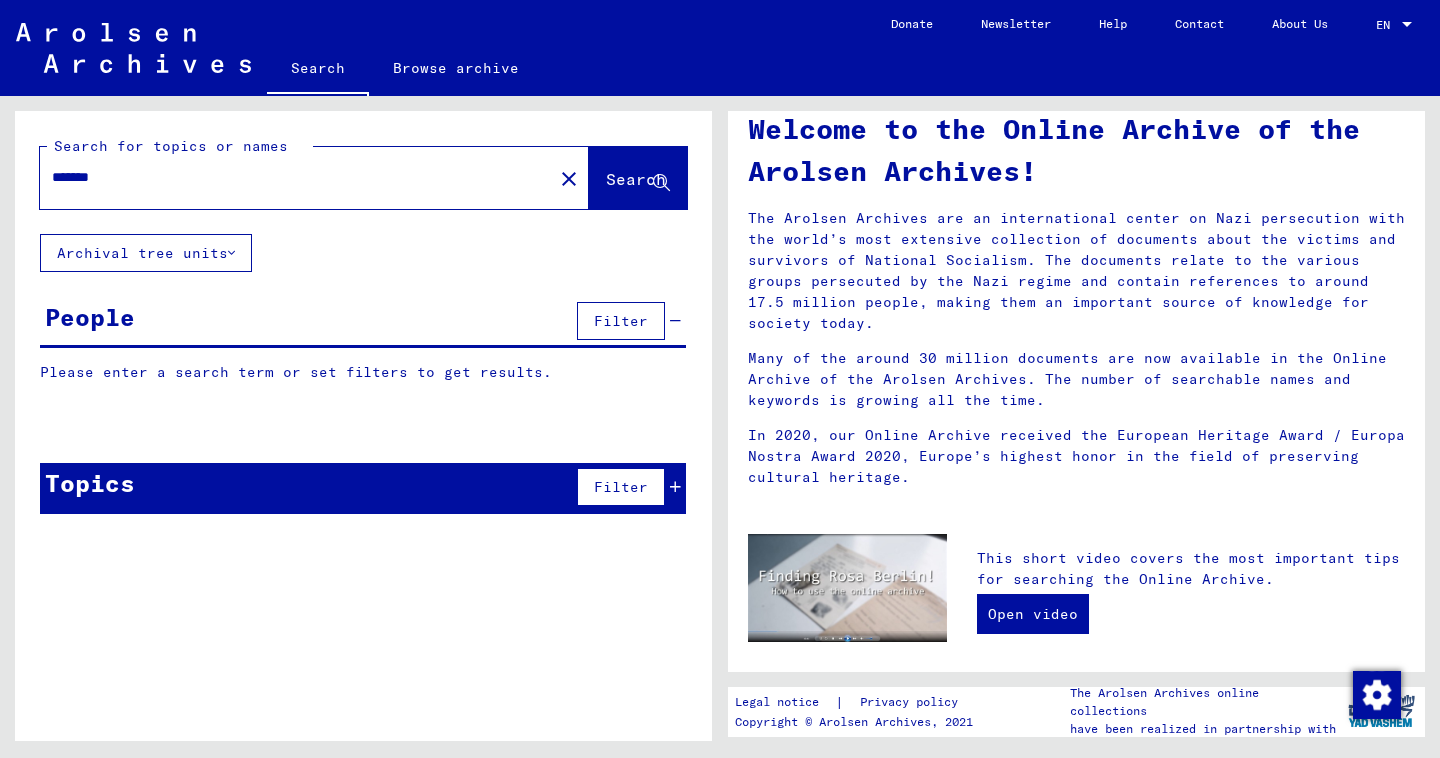 type on "*******" 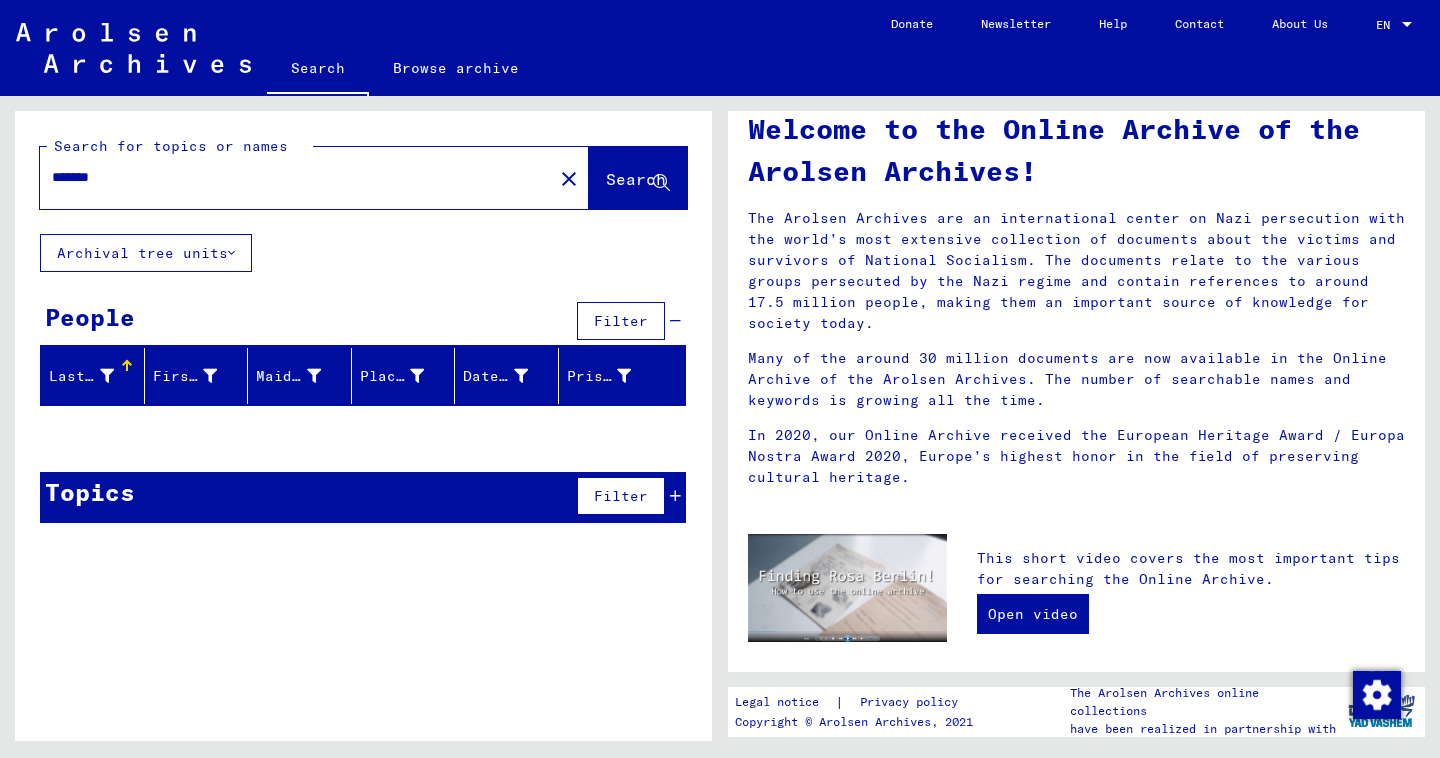 click on "close" 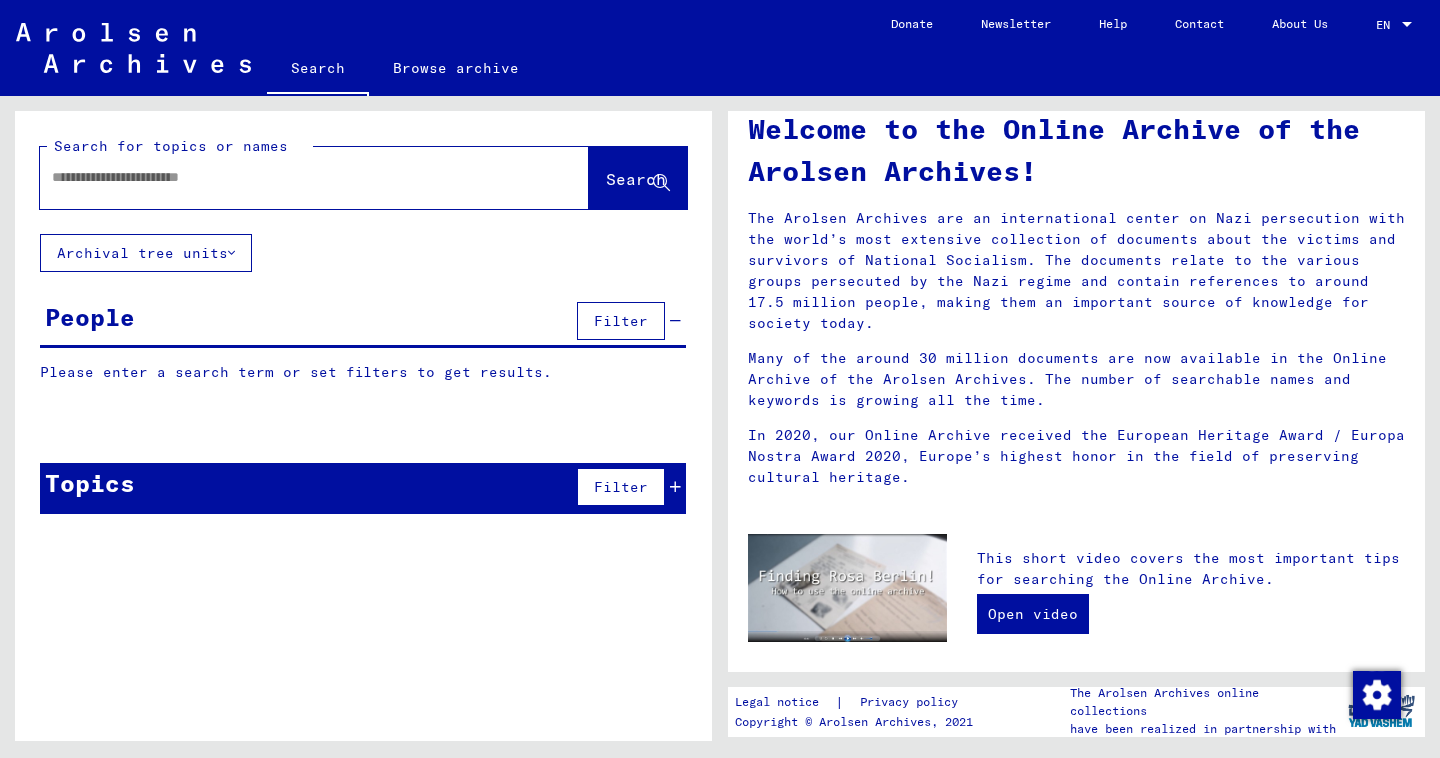 click at bounding box center (290, 177) 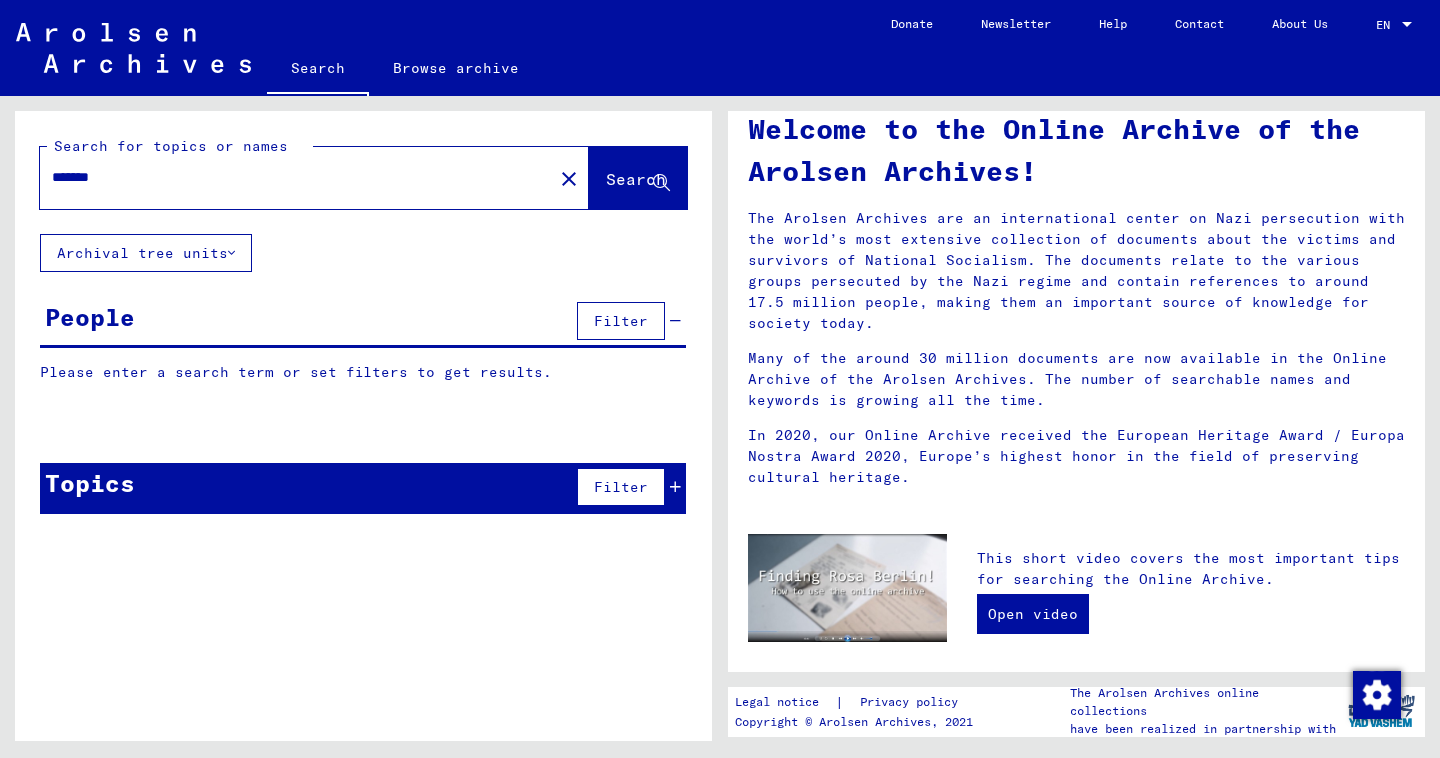 type on "*******" 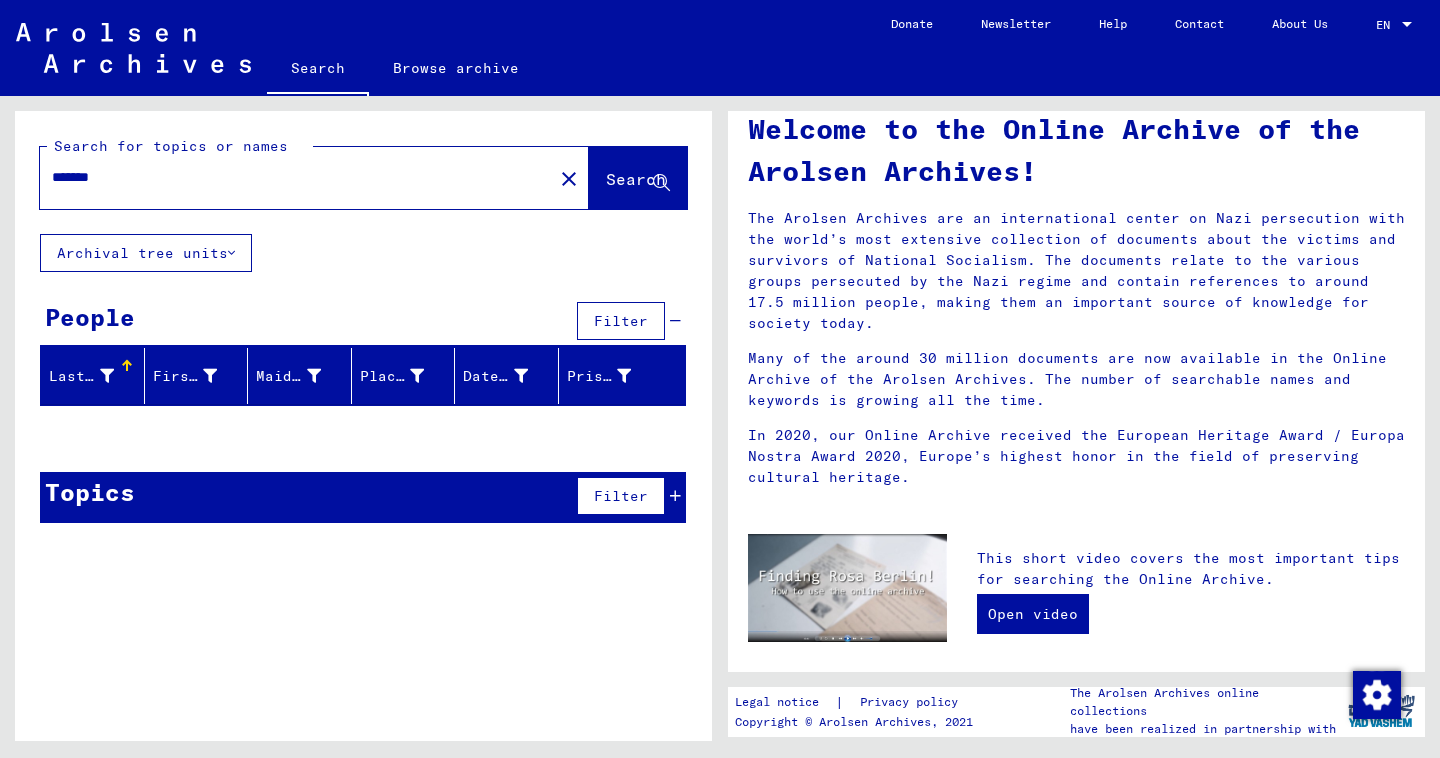 click on "close" 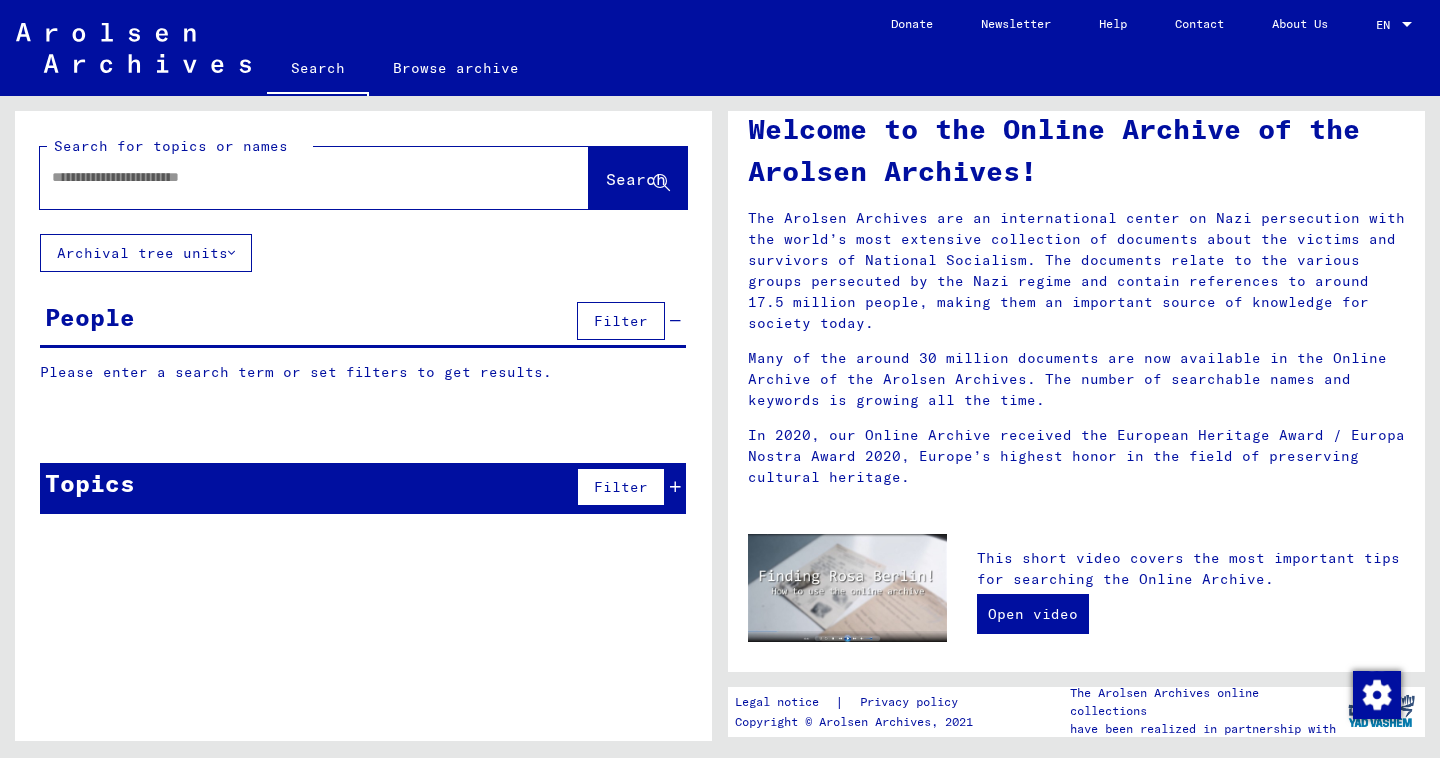 click at bounding box center [290, 177] 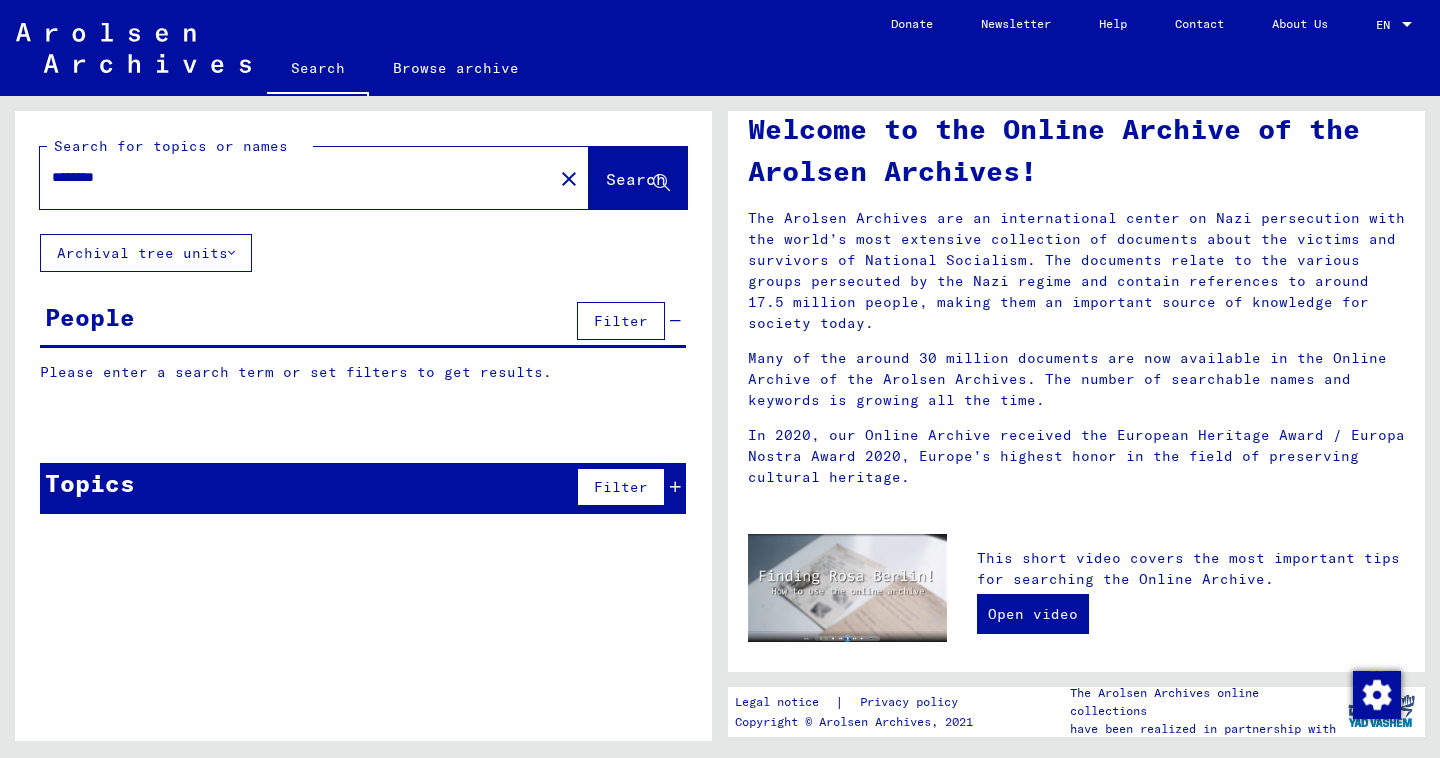 type on "********" 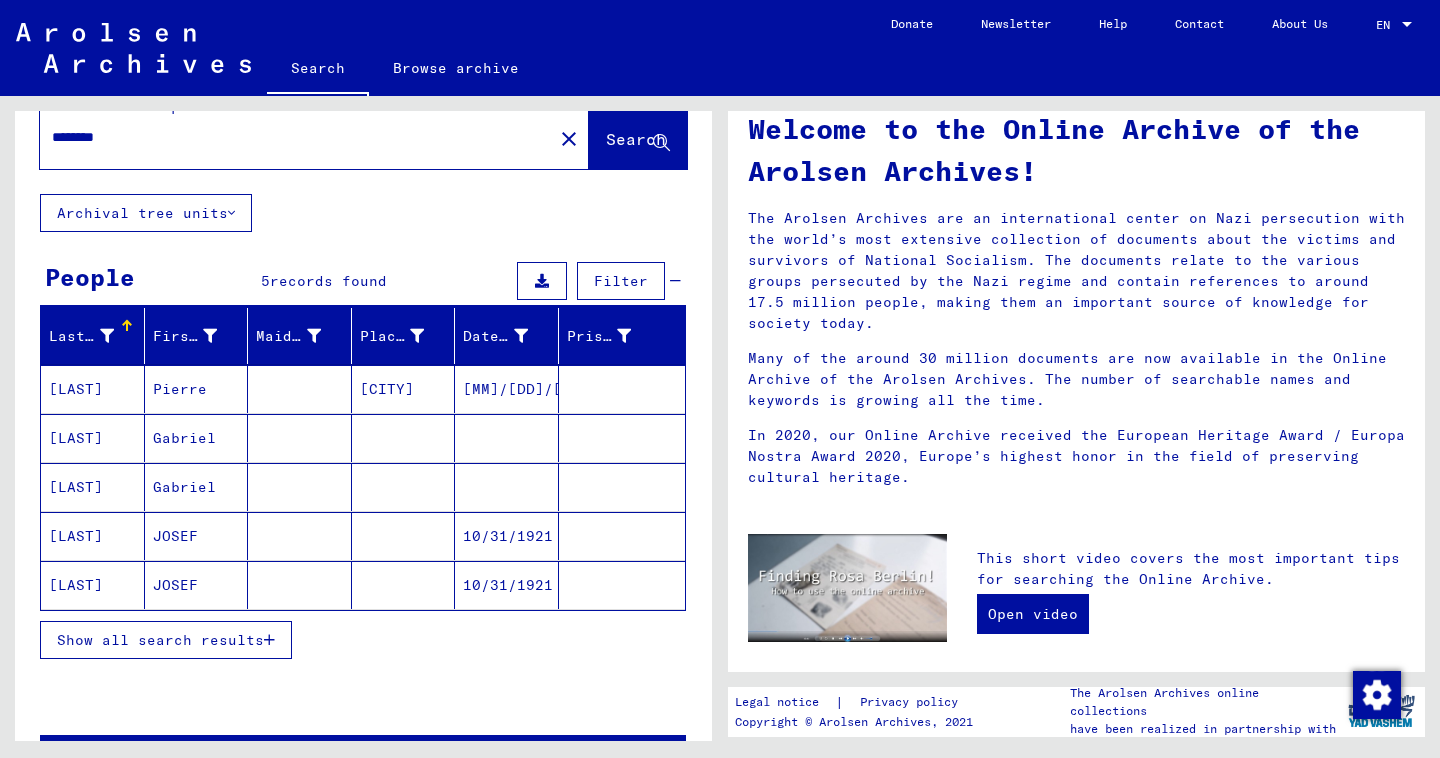 scroll, scrollTop: 51, scrollLeft: 0, axis: vertical 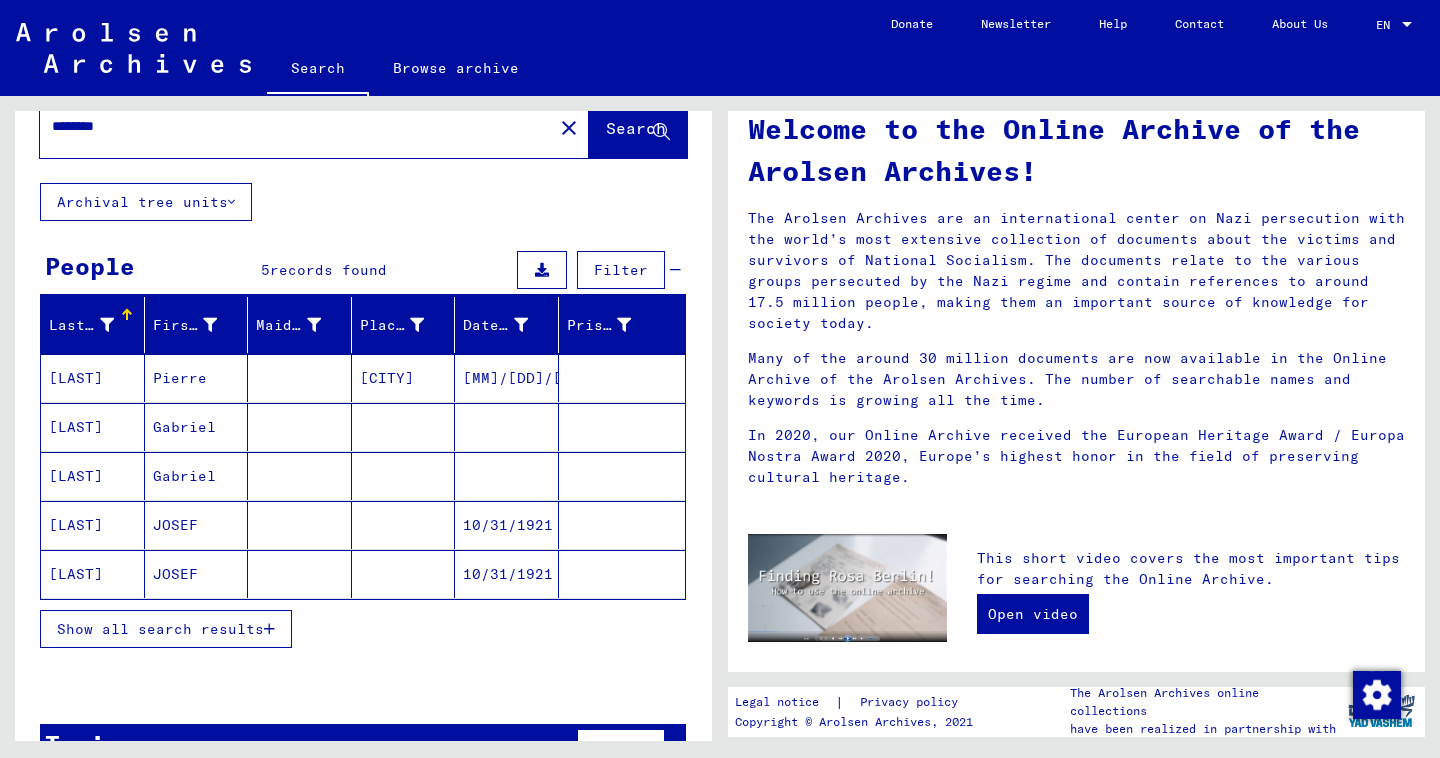 click on "10/31/1921" at bounding box center (507, 574) 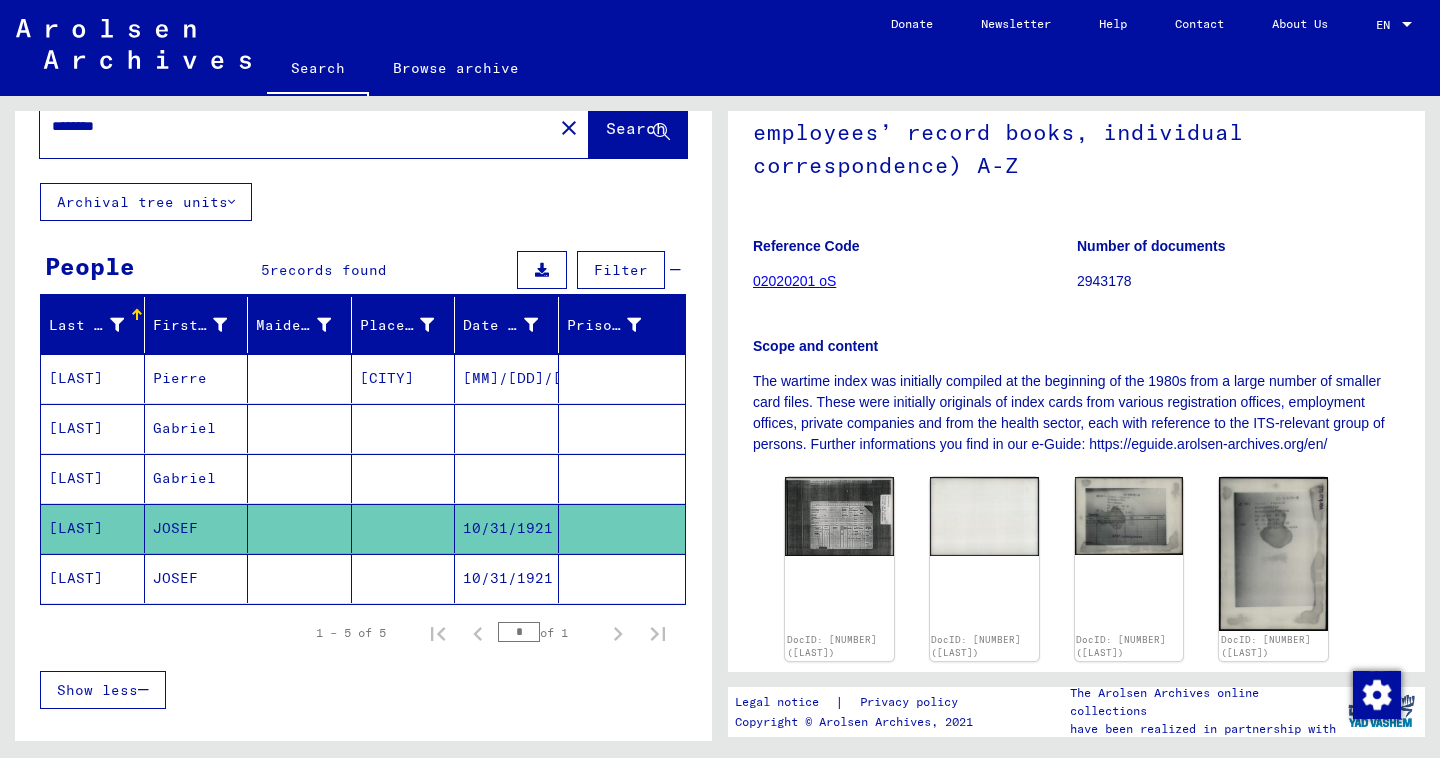 scroll, scrollTop: 216, scrollLeft: 0, axis: vertical 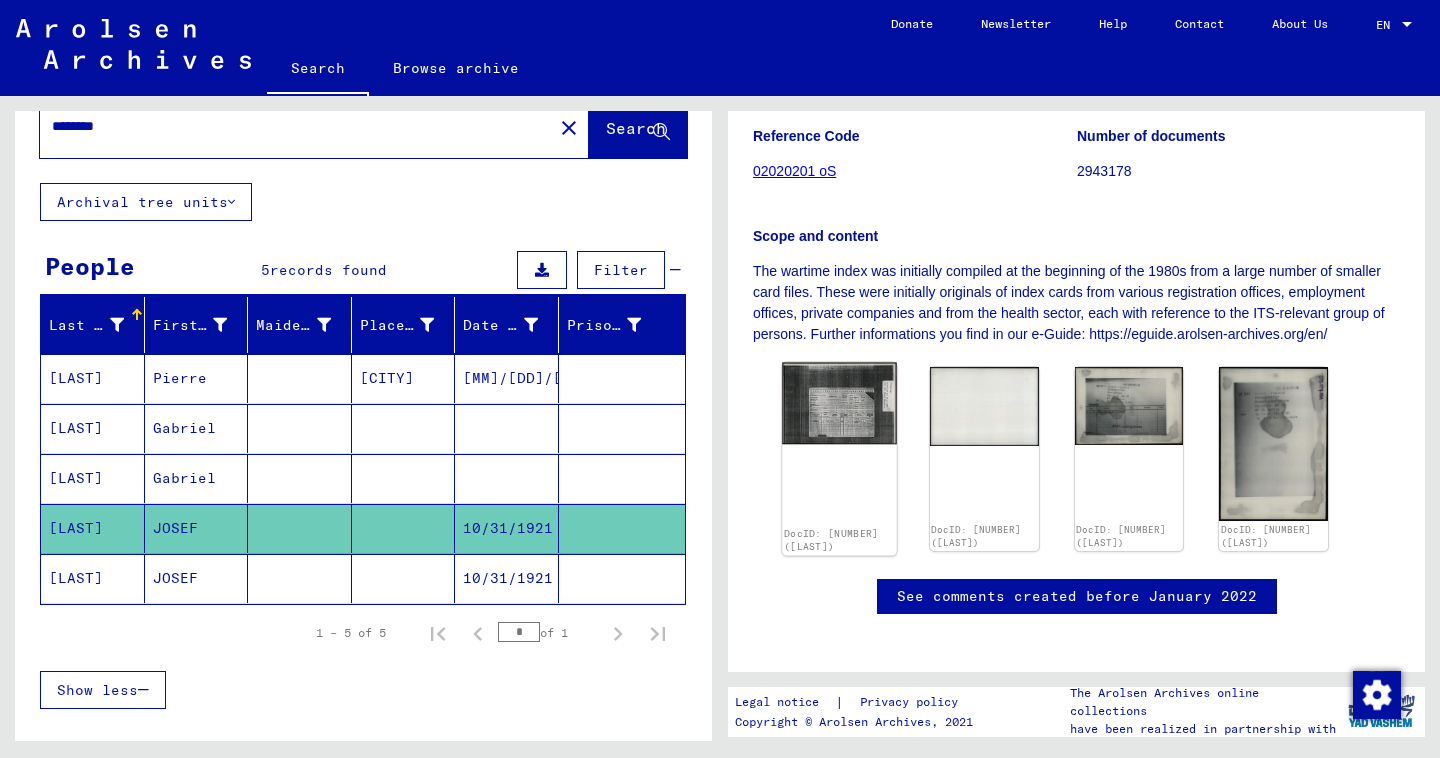 click 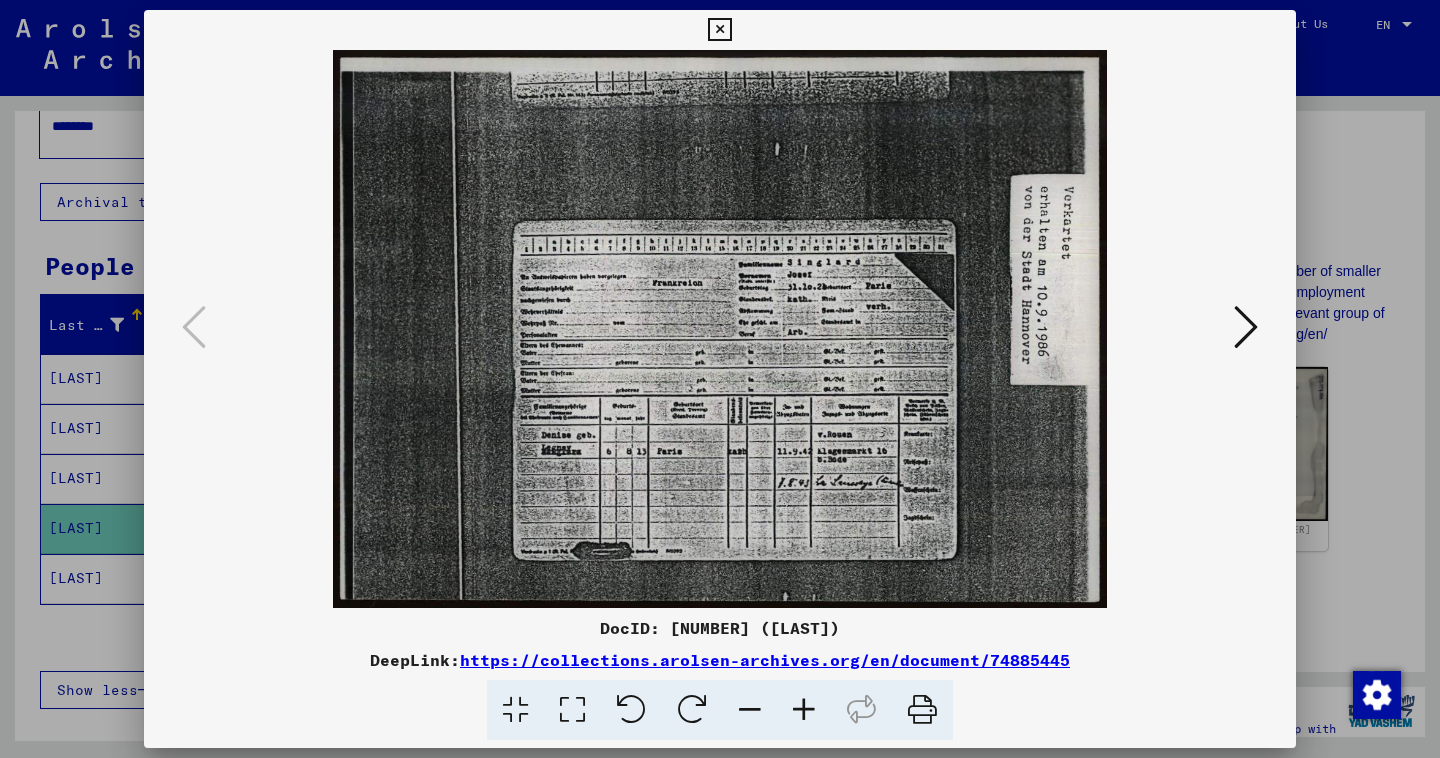 click at bounding box center (1246, 327) 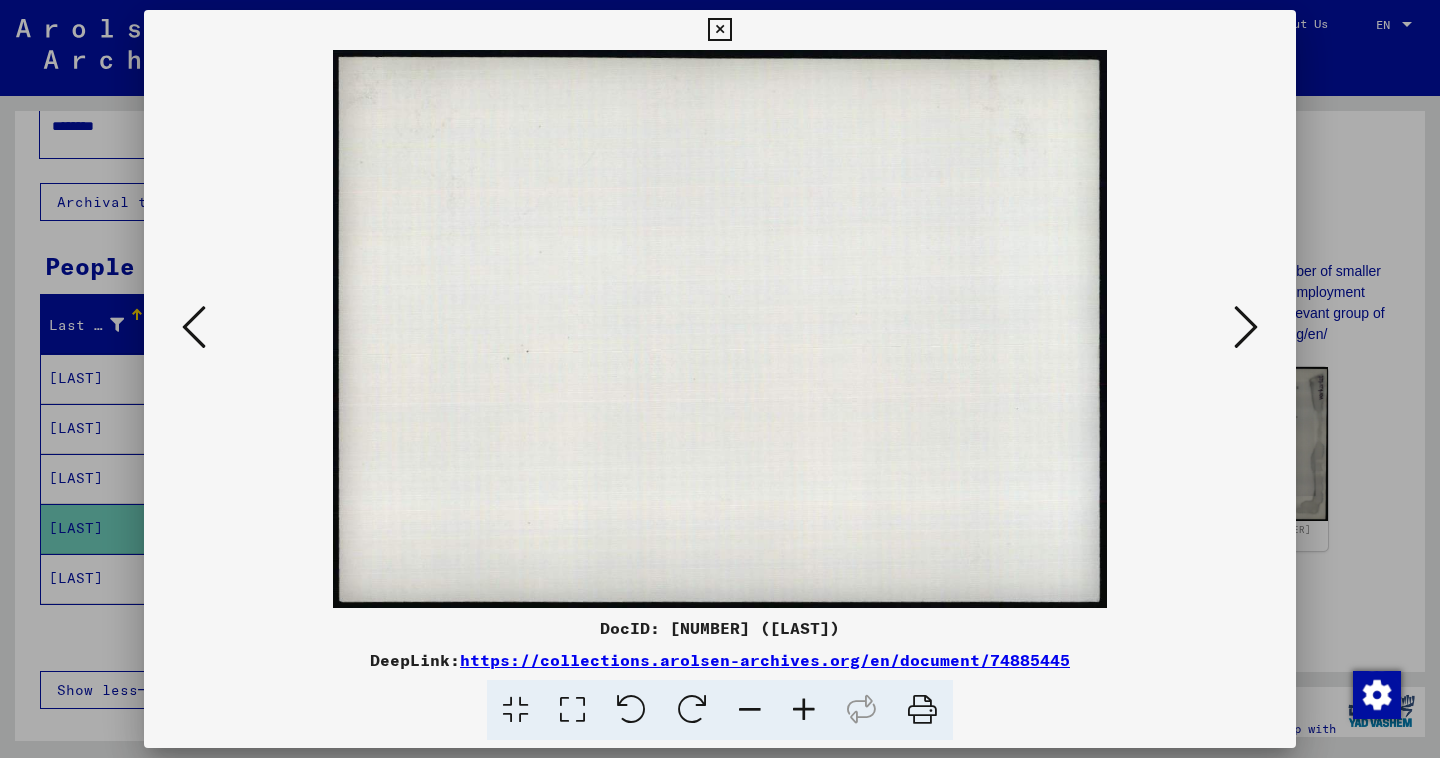 click at bounding box center (1246, 328) 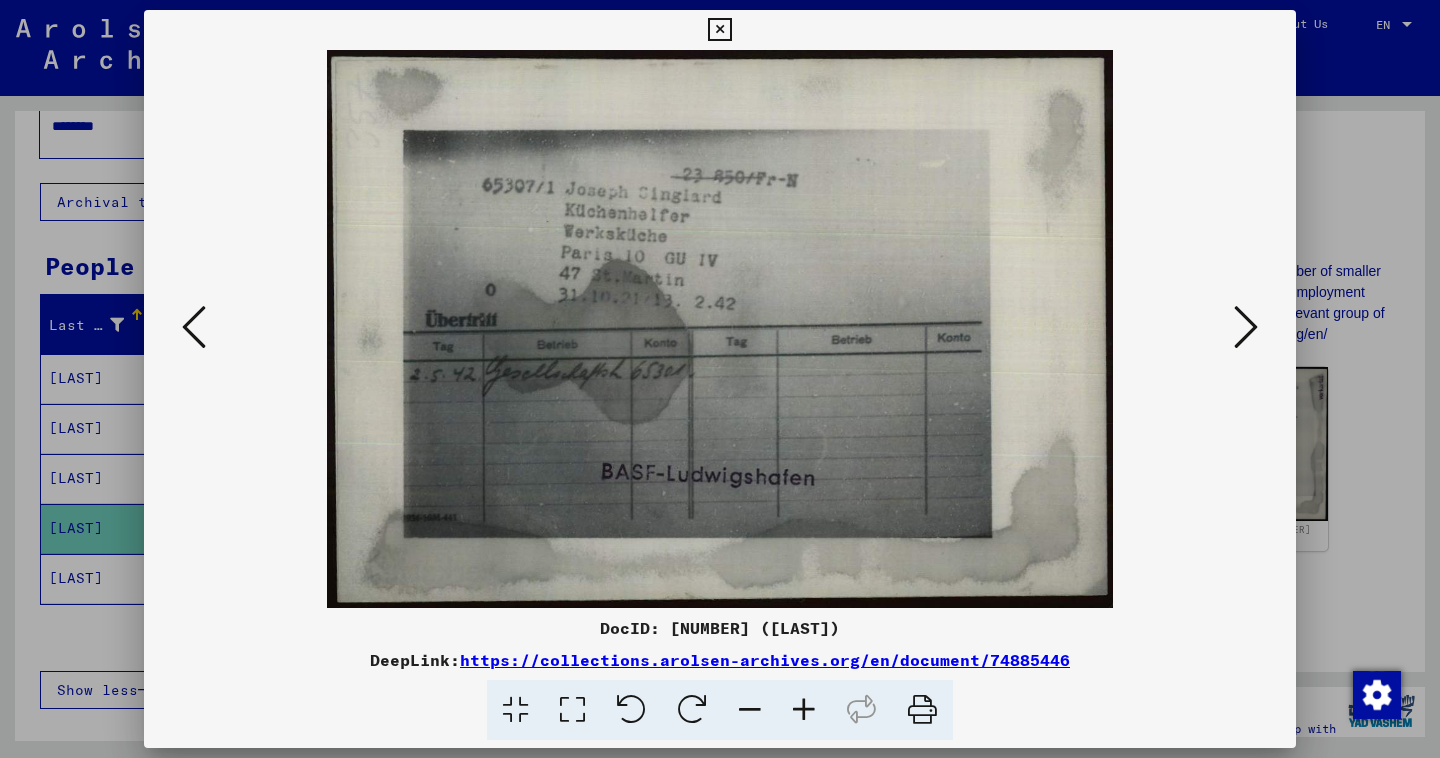 click at bounding box center (1246, 327) 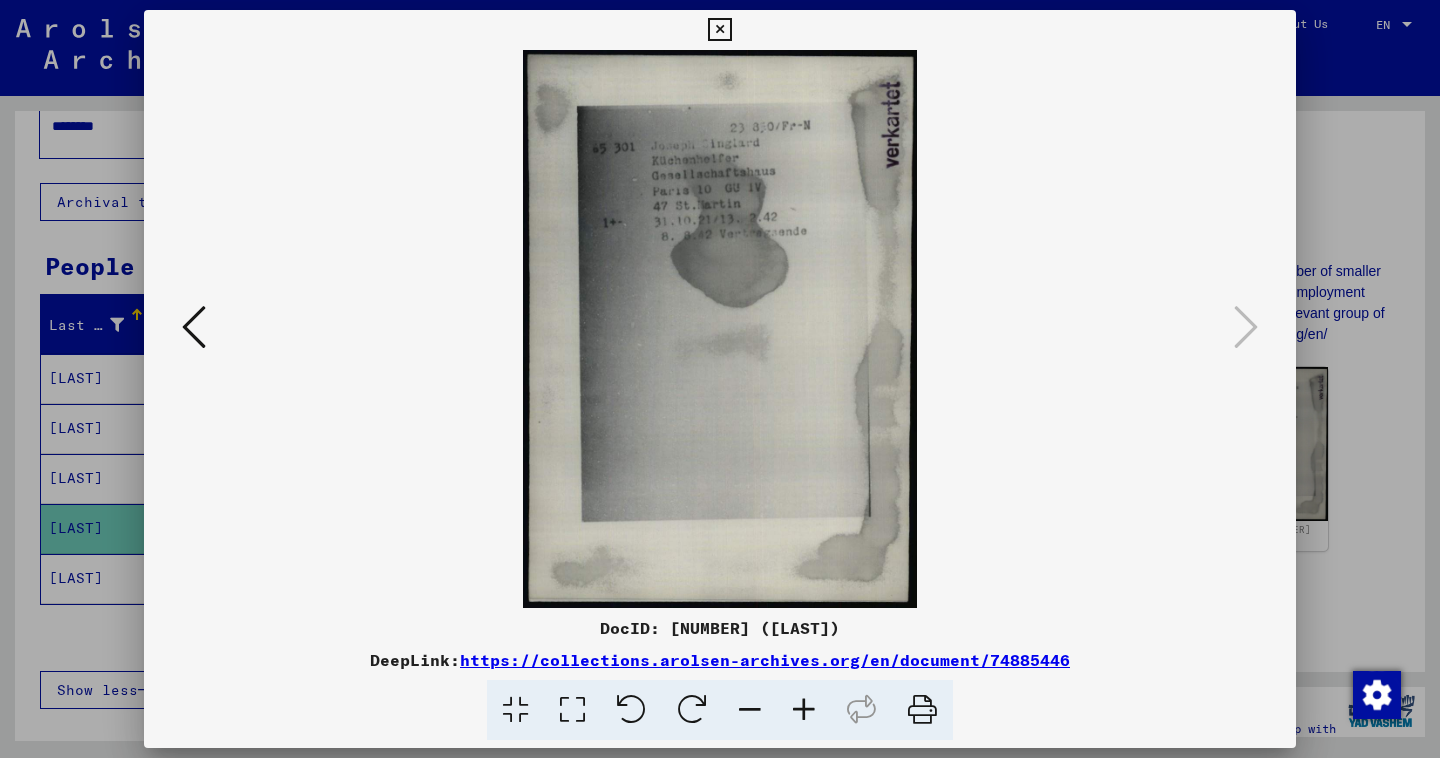 click at bounding box center [720, 329] 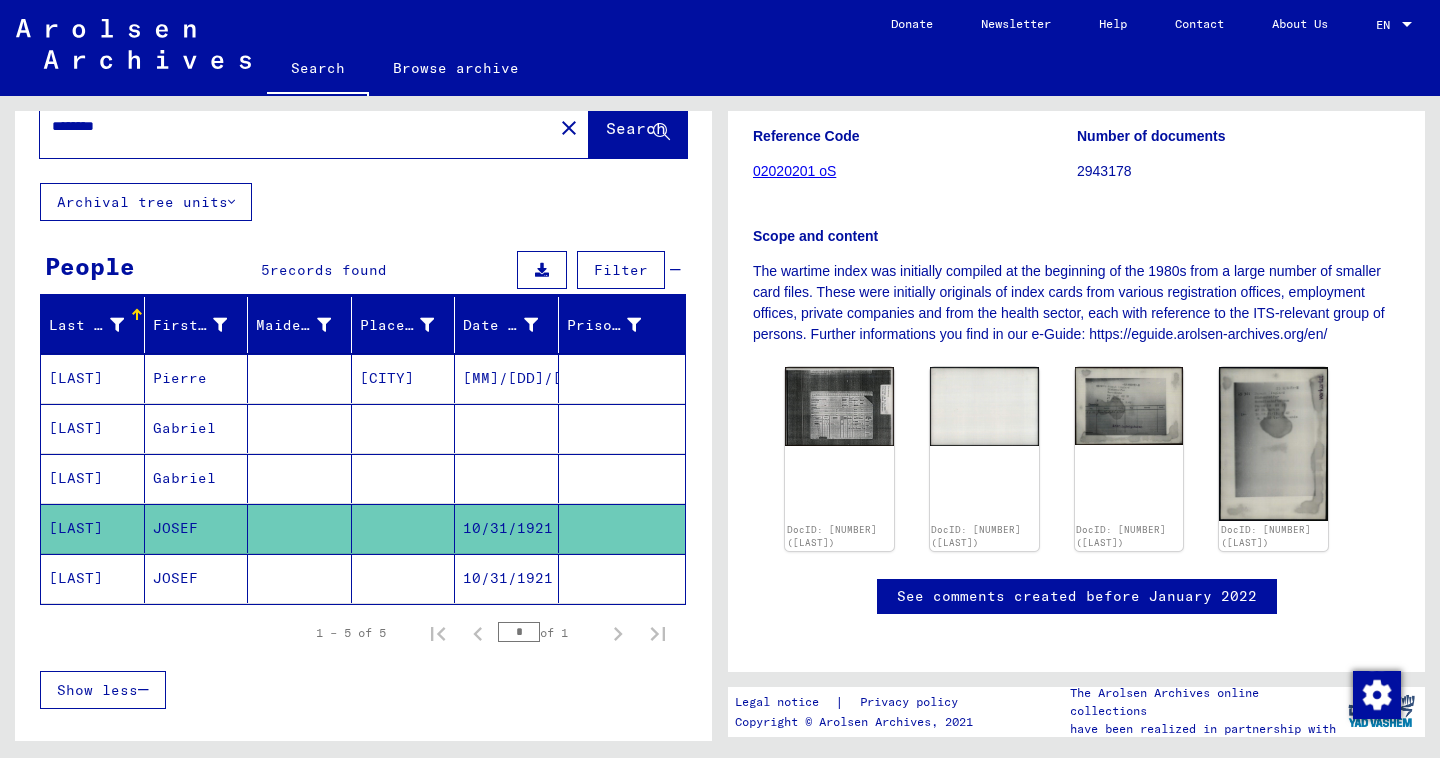 click 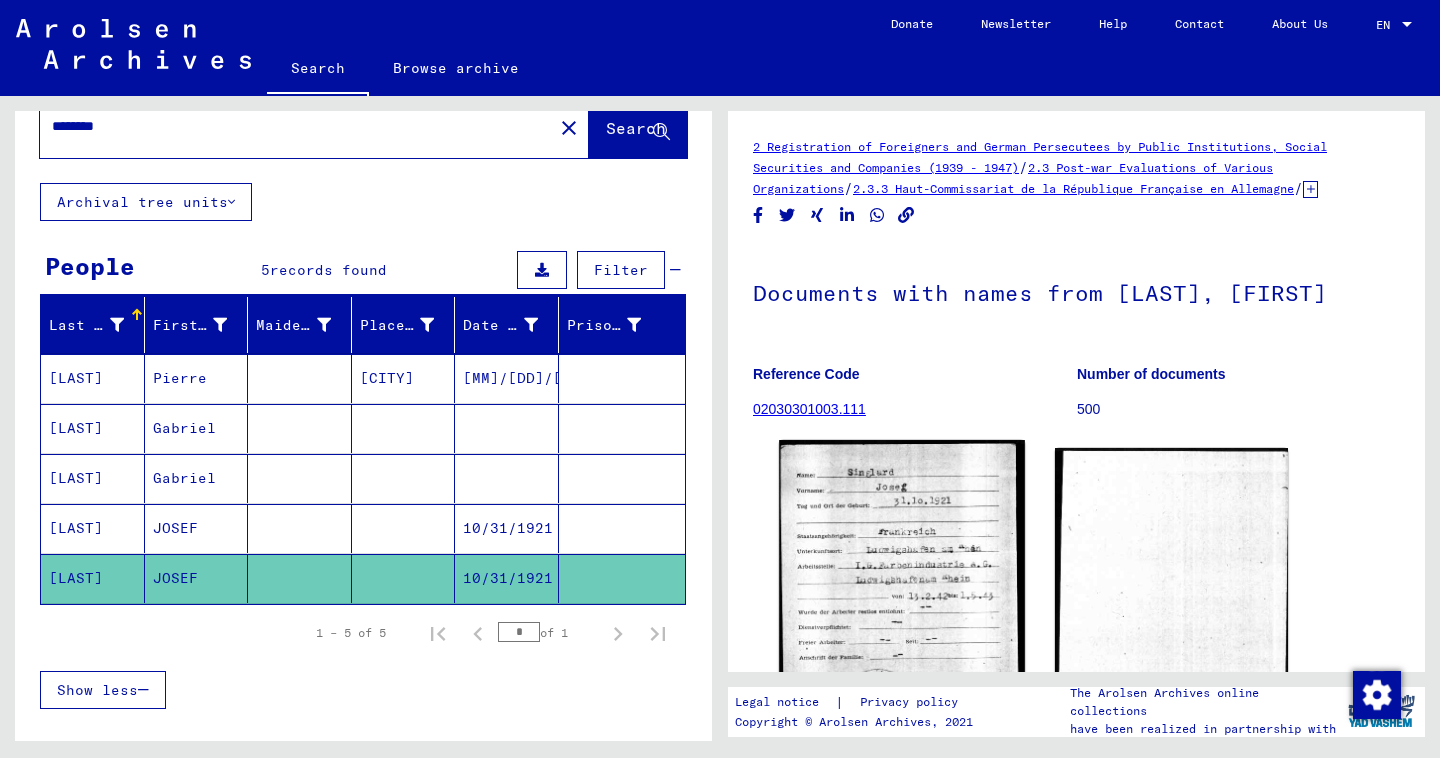 scroll, scrollTop: 0, scrollLeft: 0, axis: both 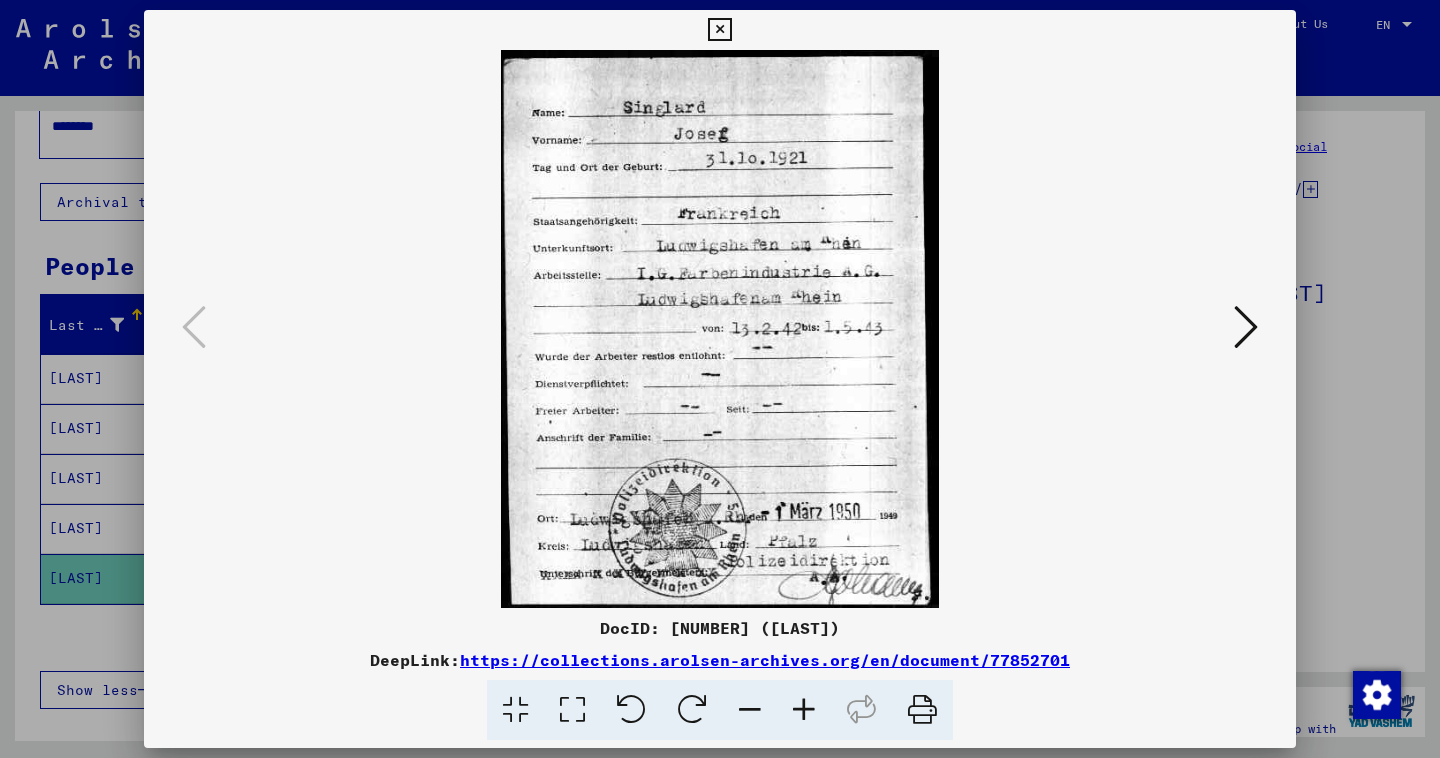 click at bounding box center [1246, 327] 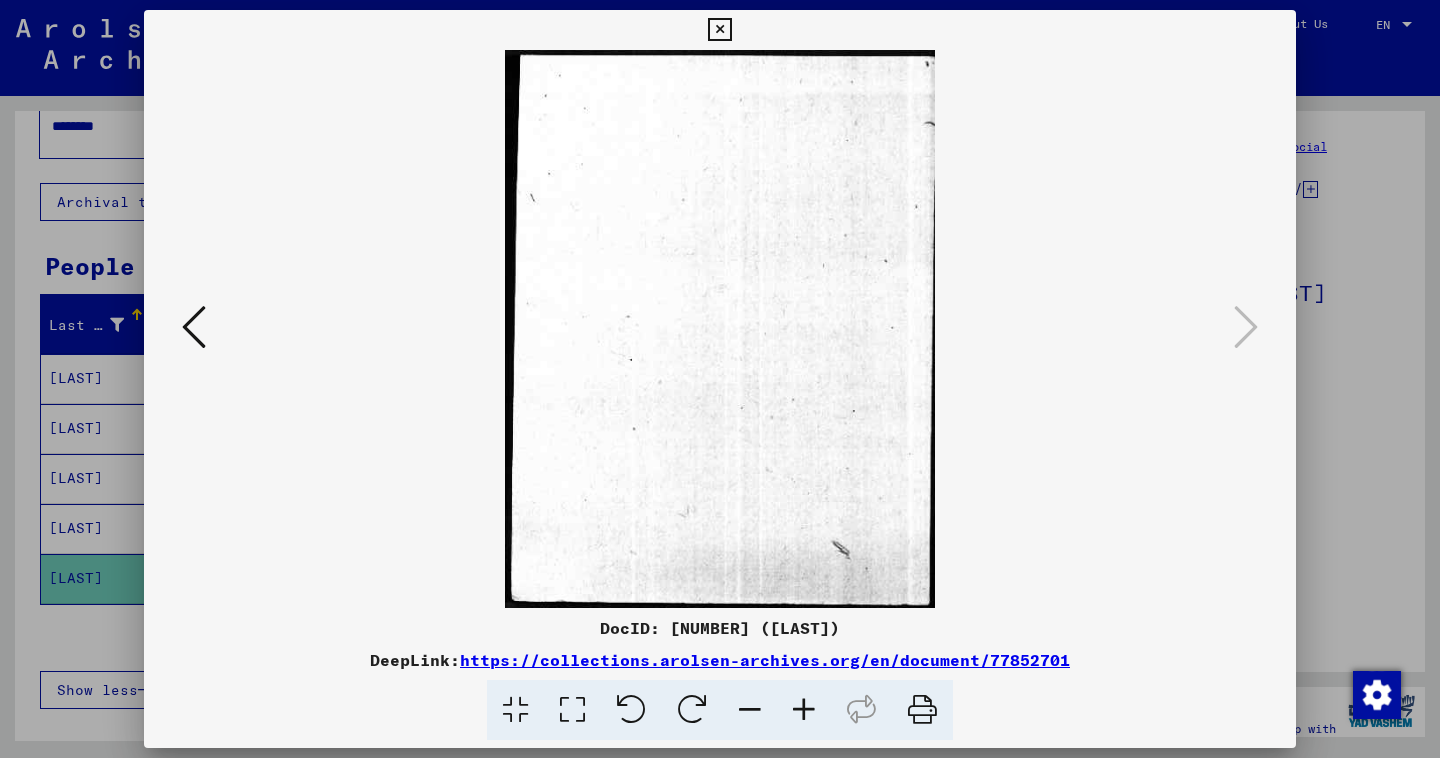 click at bounding box center [720, 379] 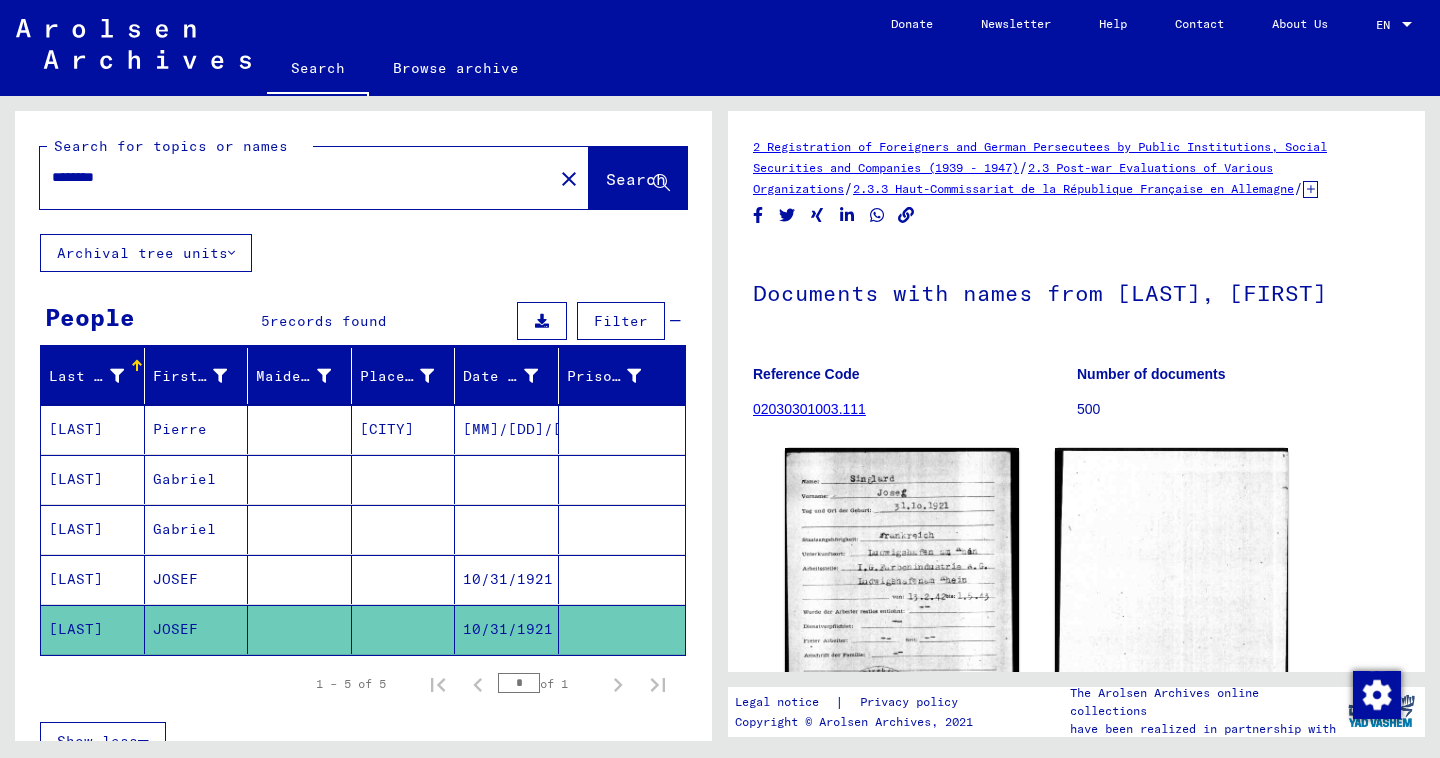 scroll, scrollTop: 0, scrollLeft: 0, axis: both 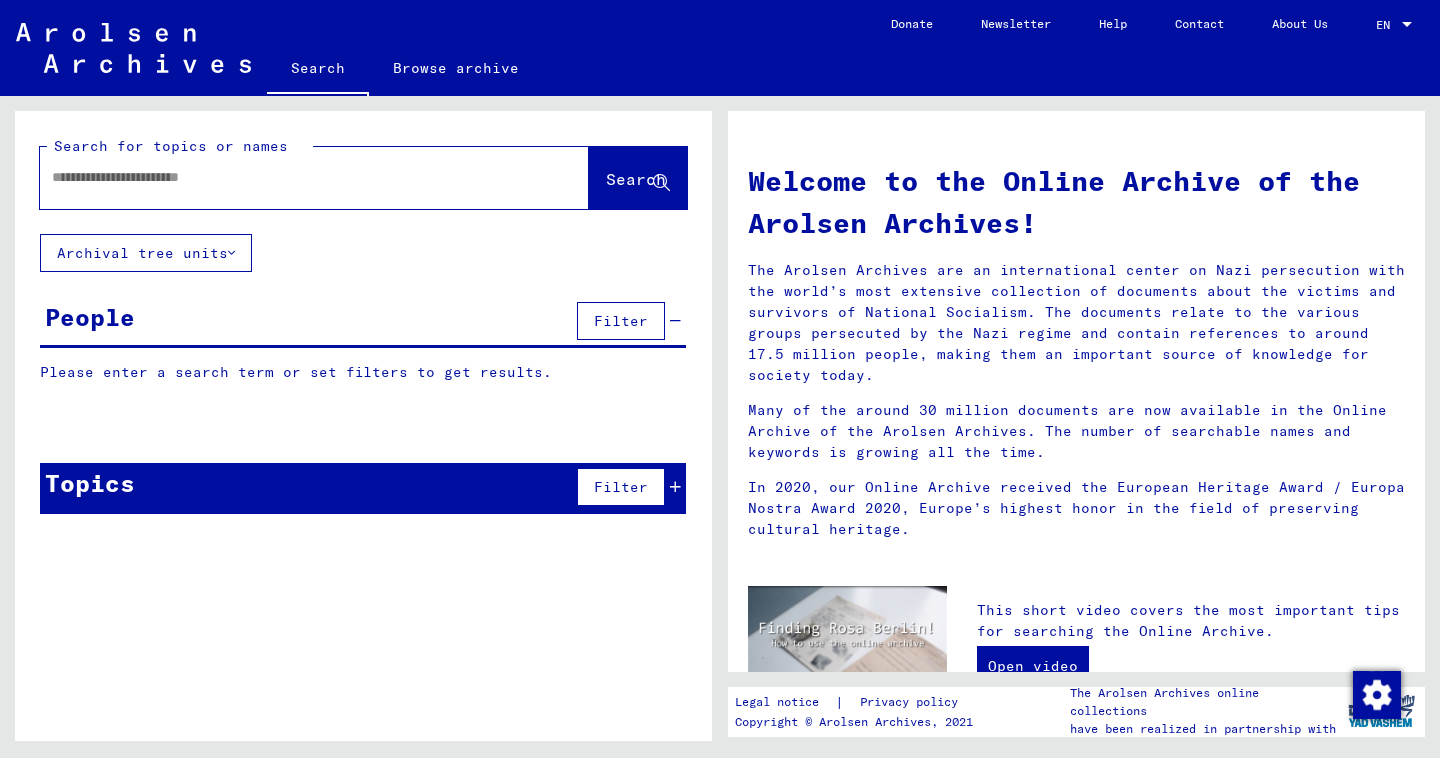 click 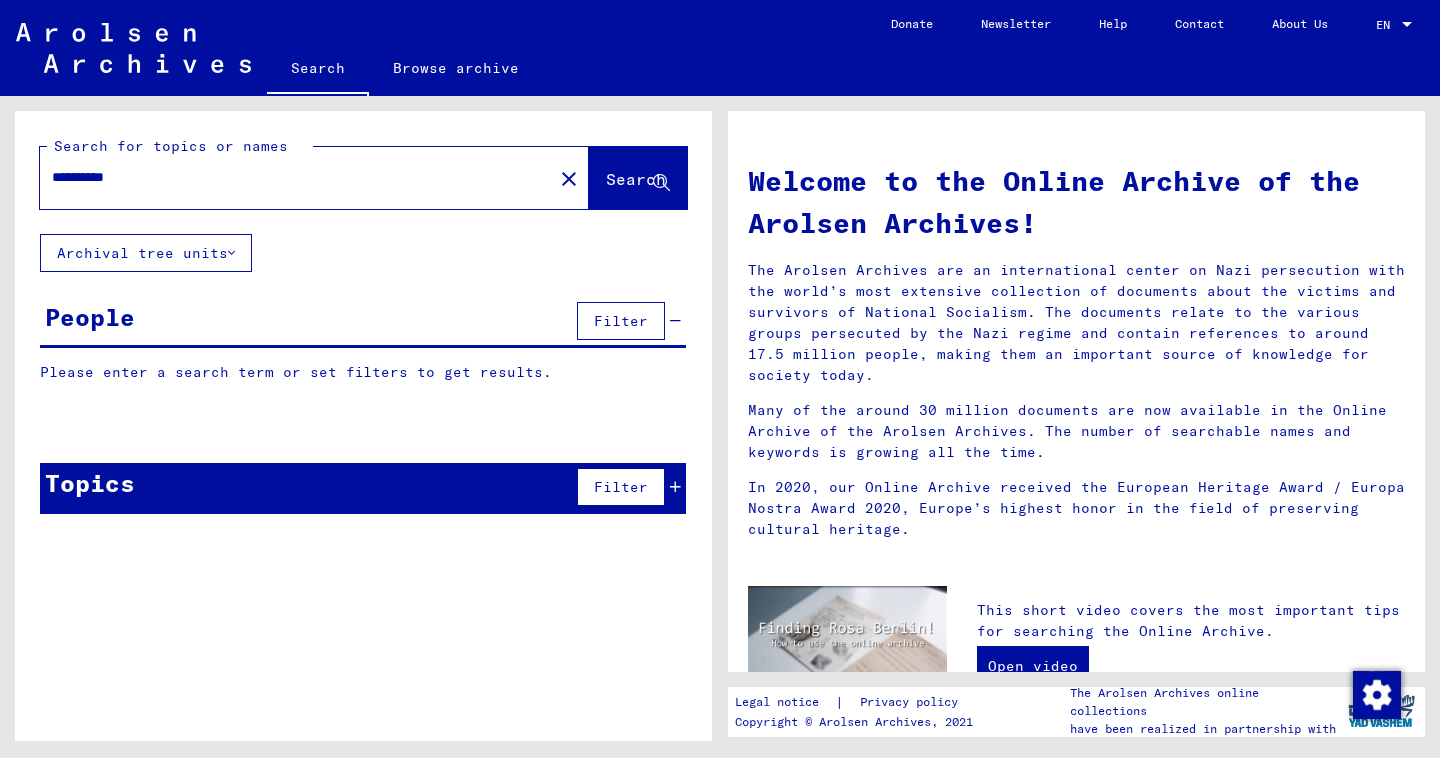 type on "**********" 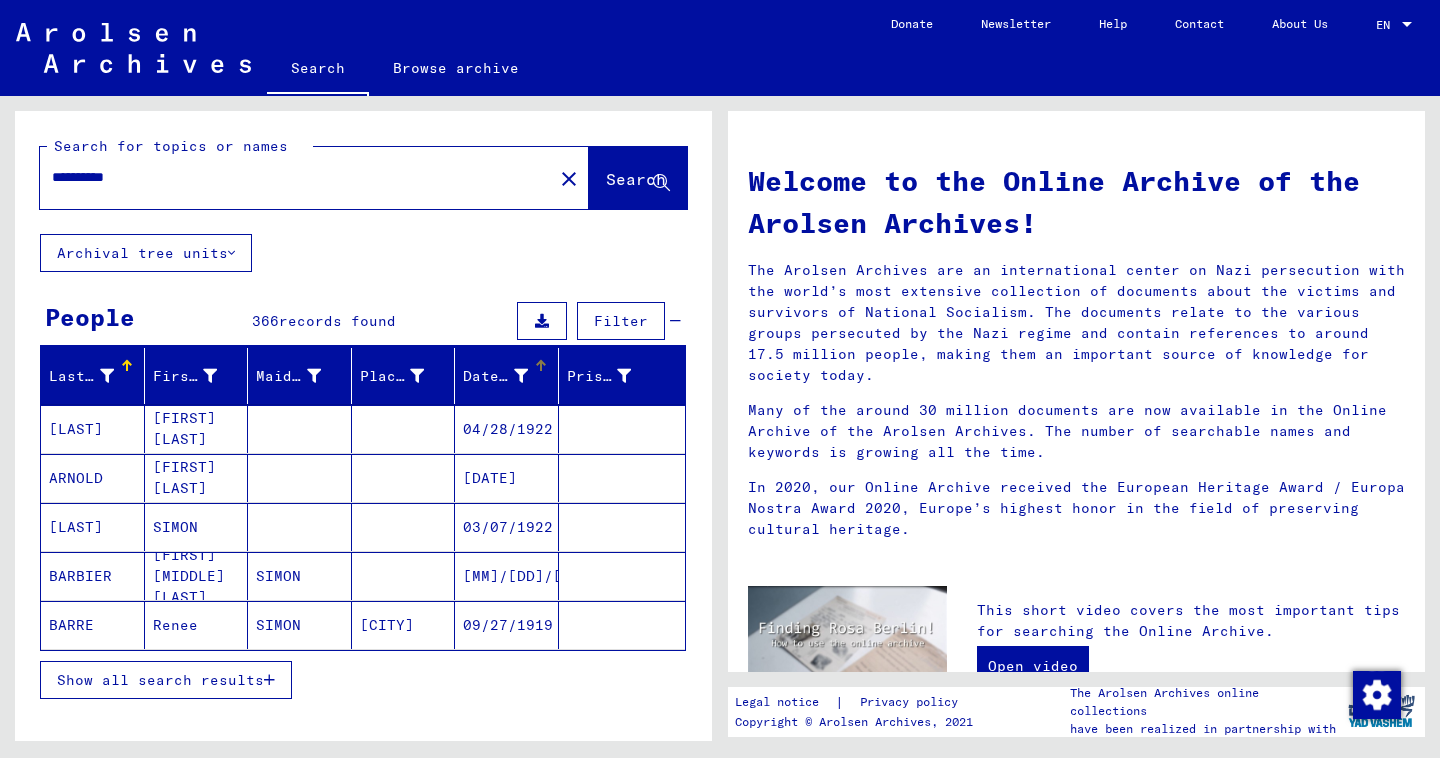 click at bounding box center [541, 366] 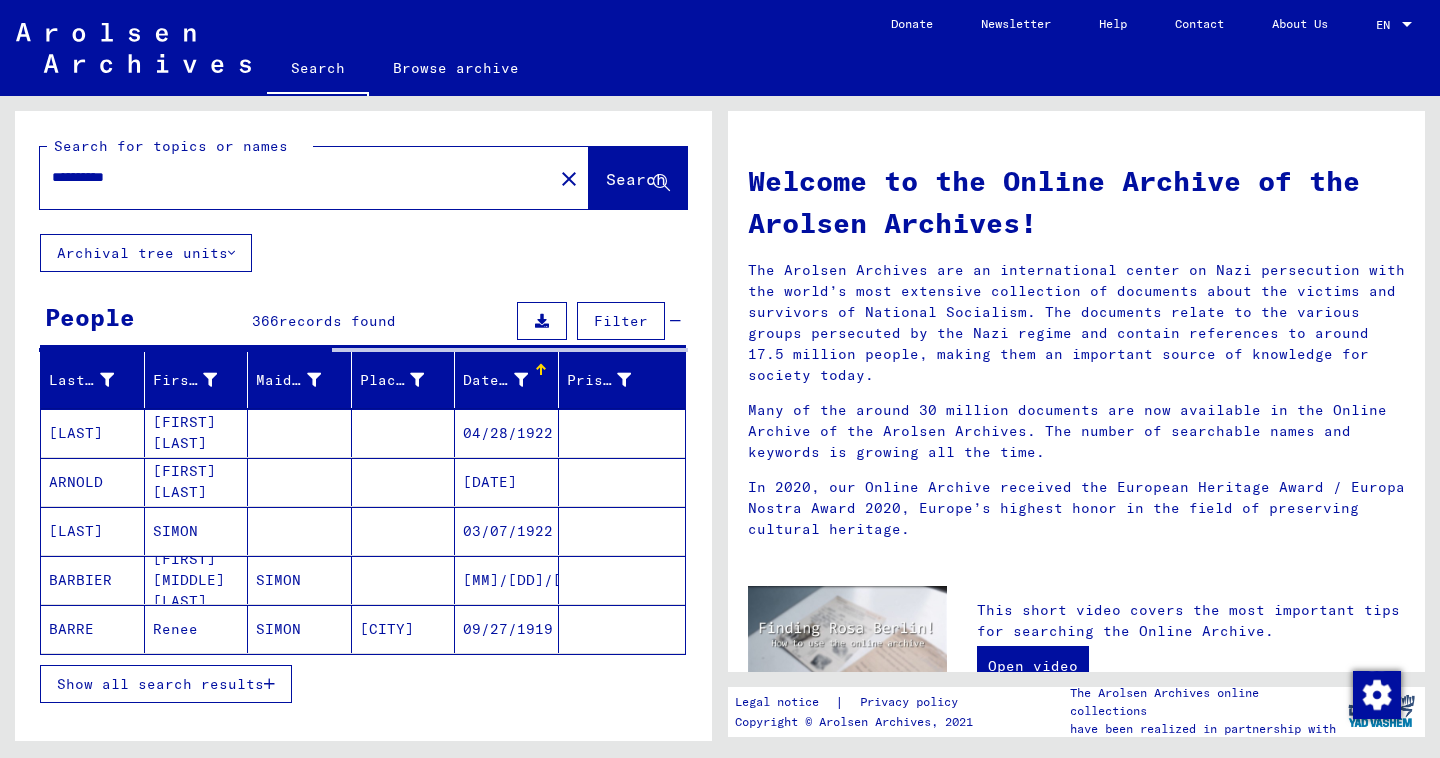 click at bounding box center [541, 370] 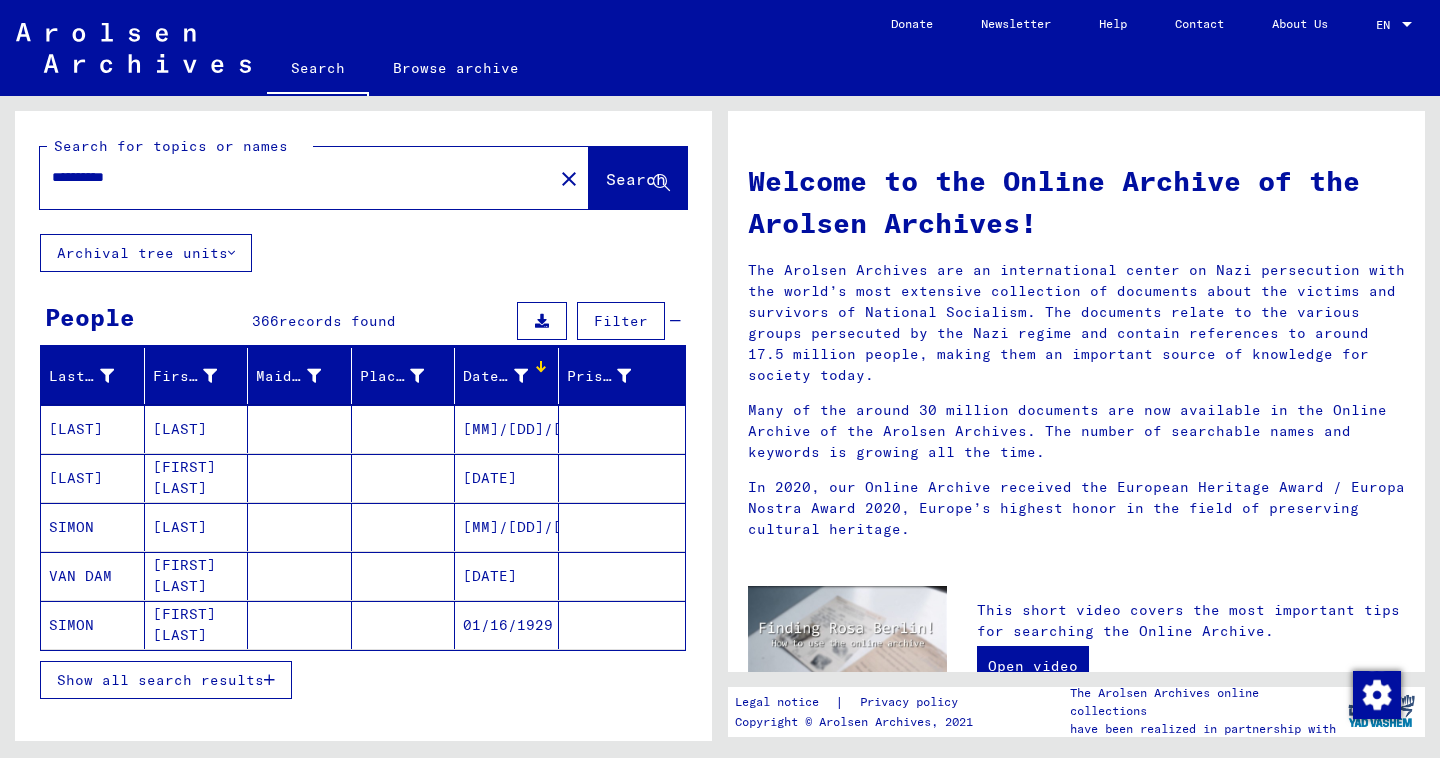 click on "Show all search results" at bounding box center (166, 680) 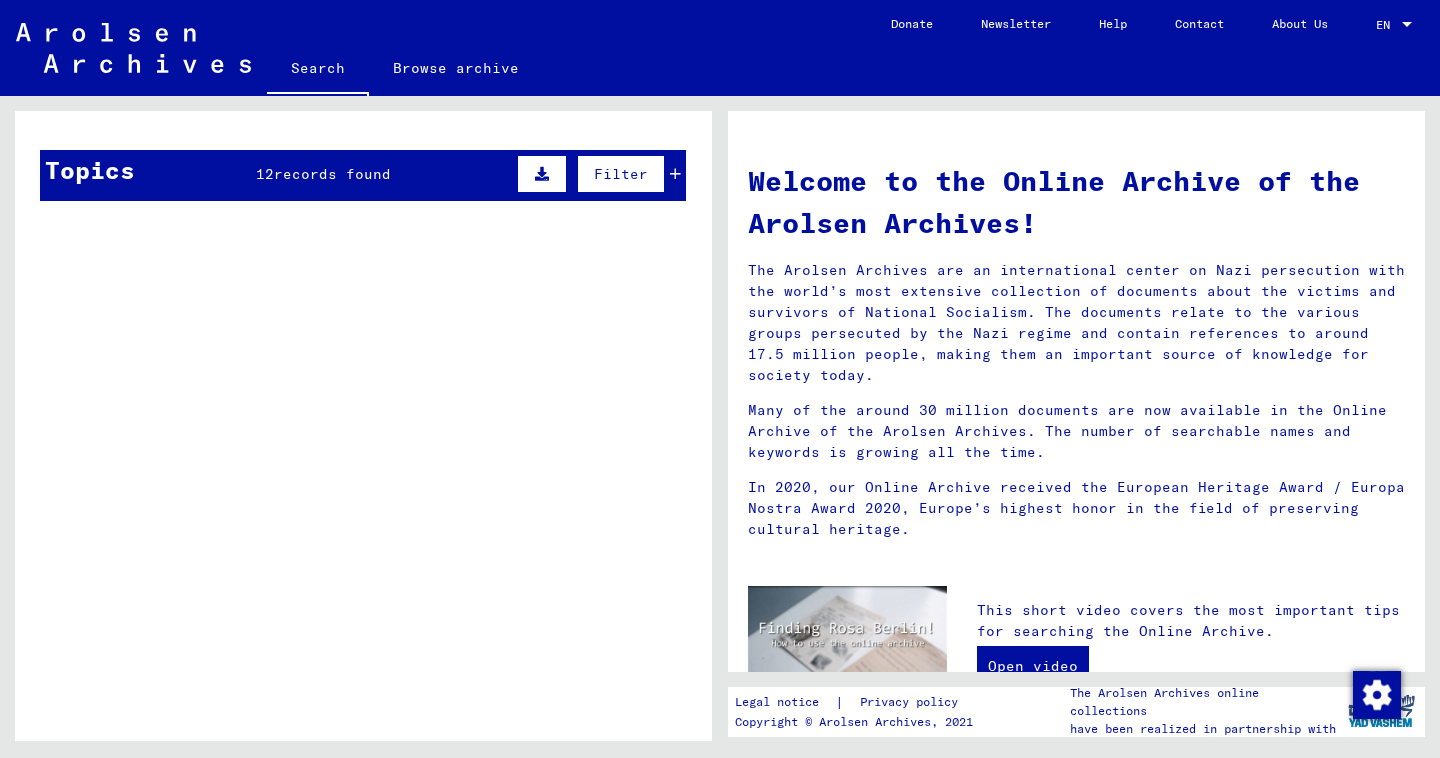 scroll, scrollTop: 1412, scrollLeft: 0, axis: vertical 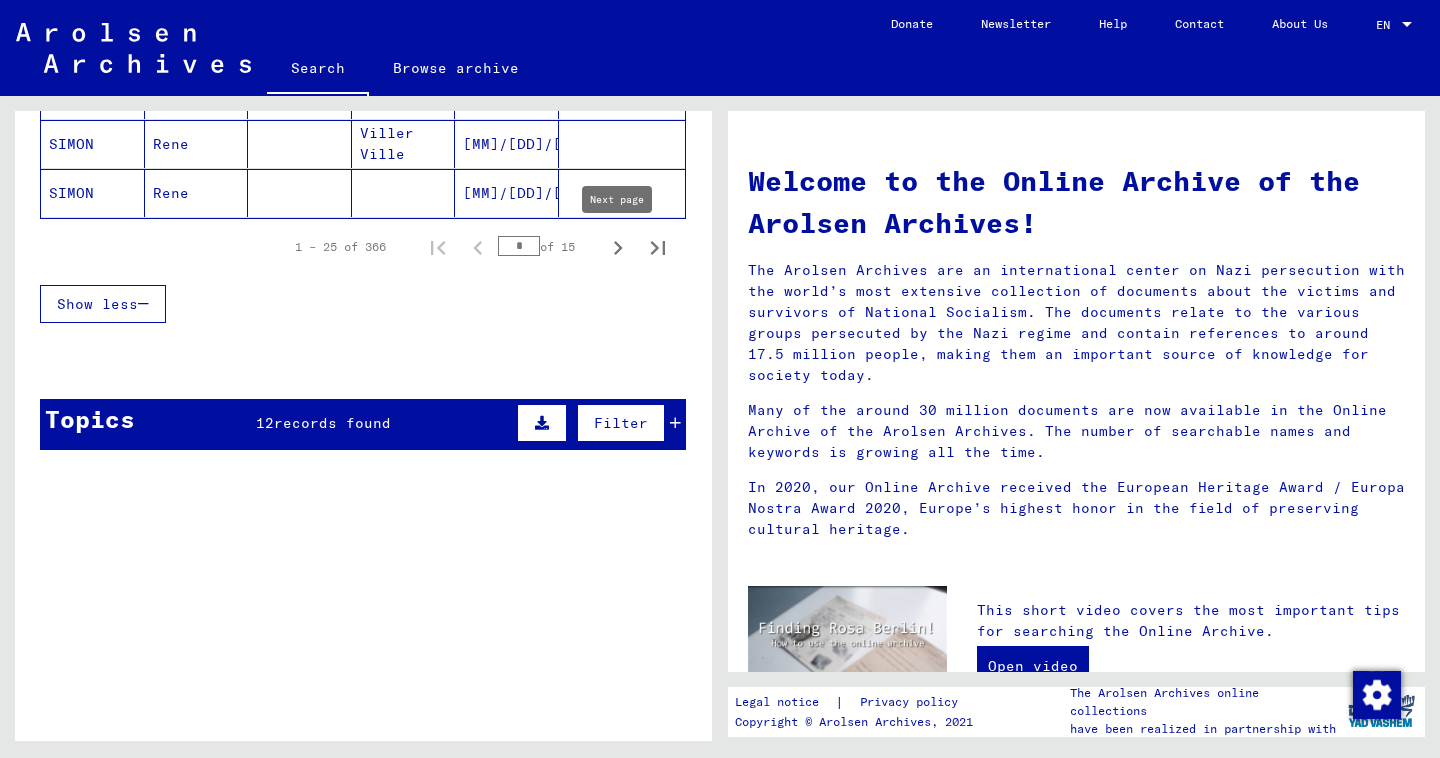 click at bounding box center (618, 247) 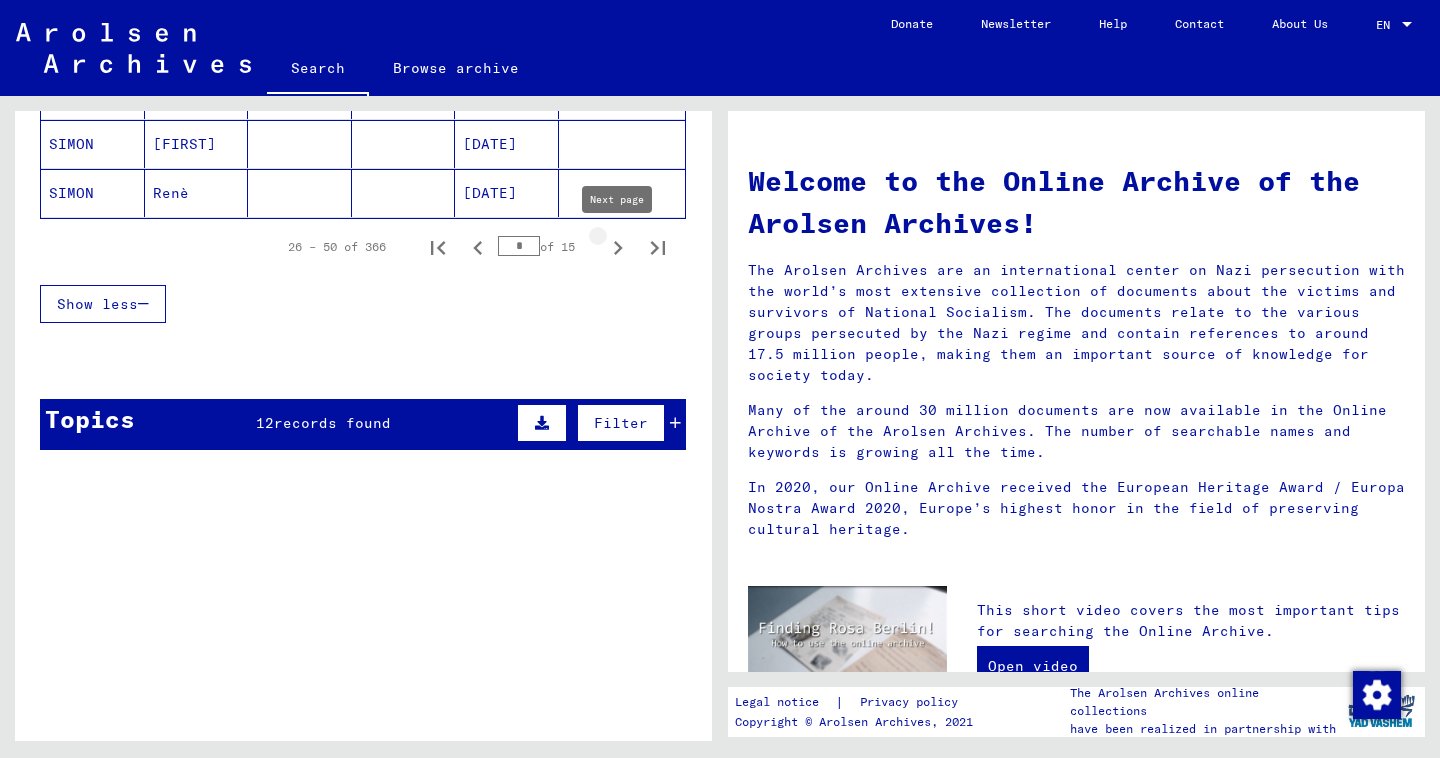 click at bounding box center (618, 247) 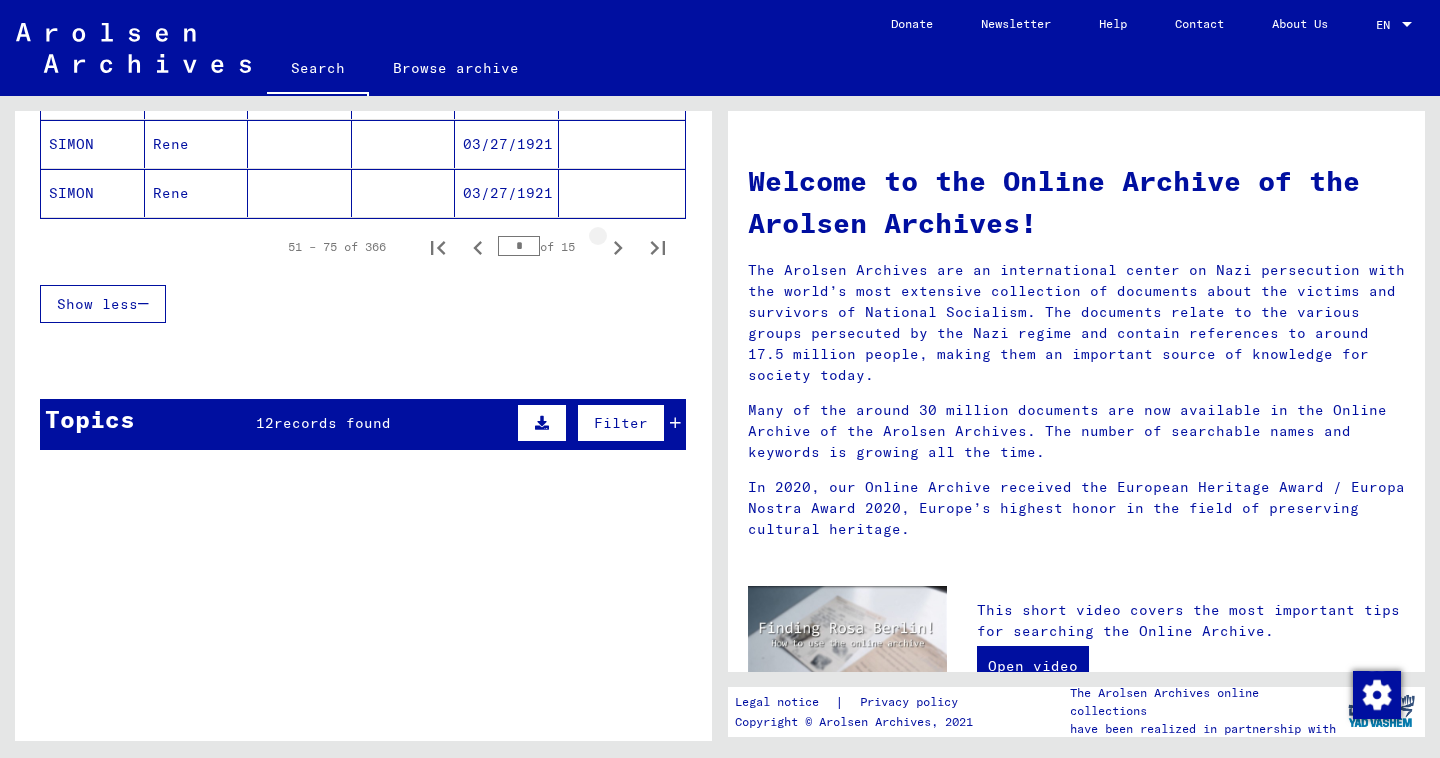 click at bounding box center [618, 247] 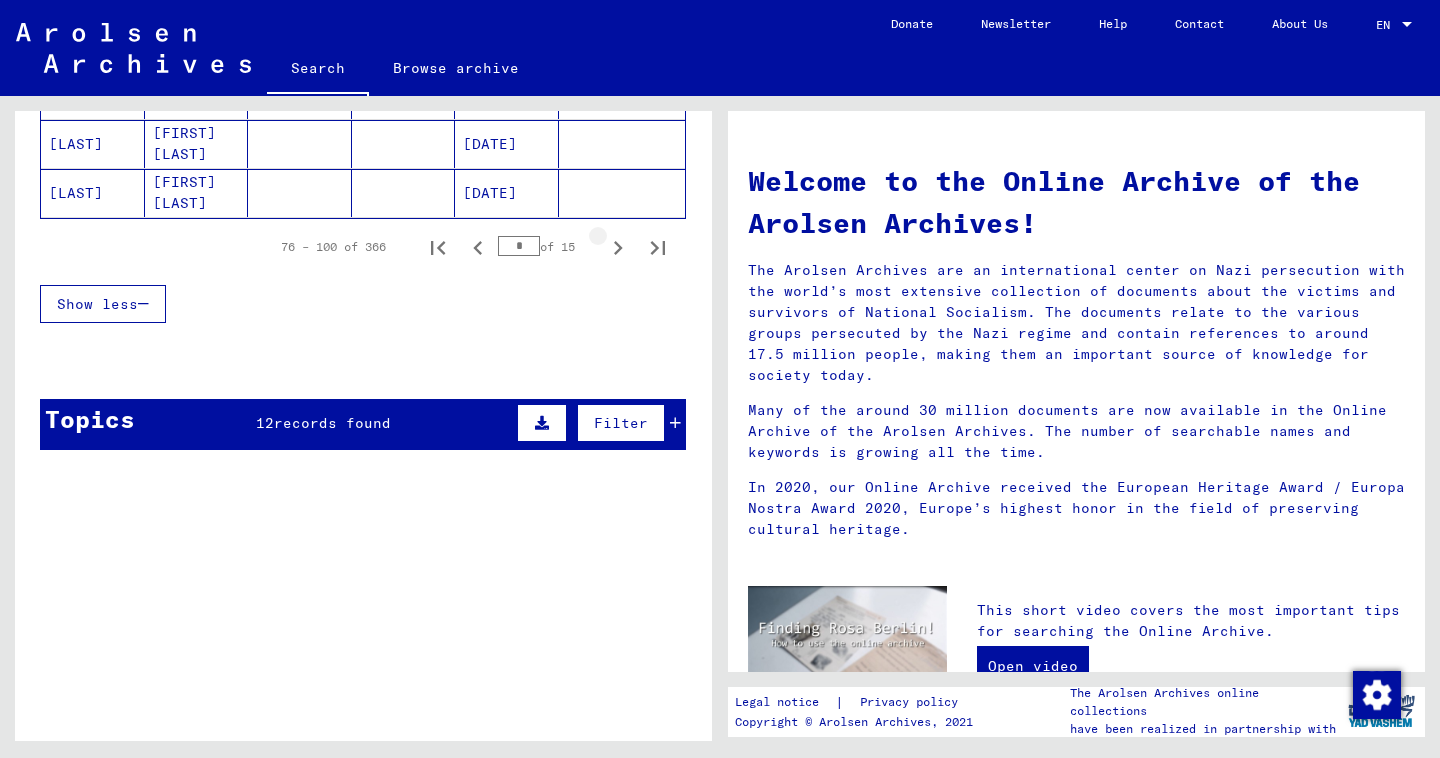 click at bounding box center [618, 247] 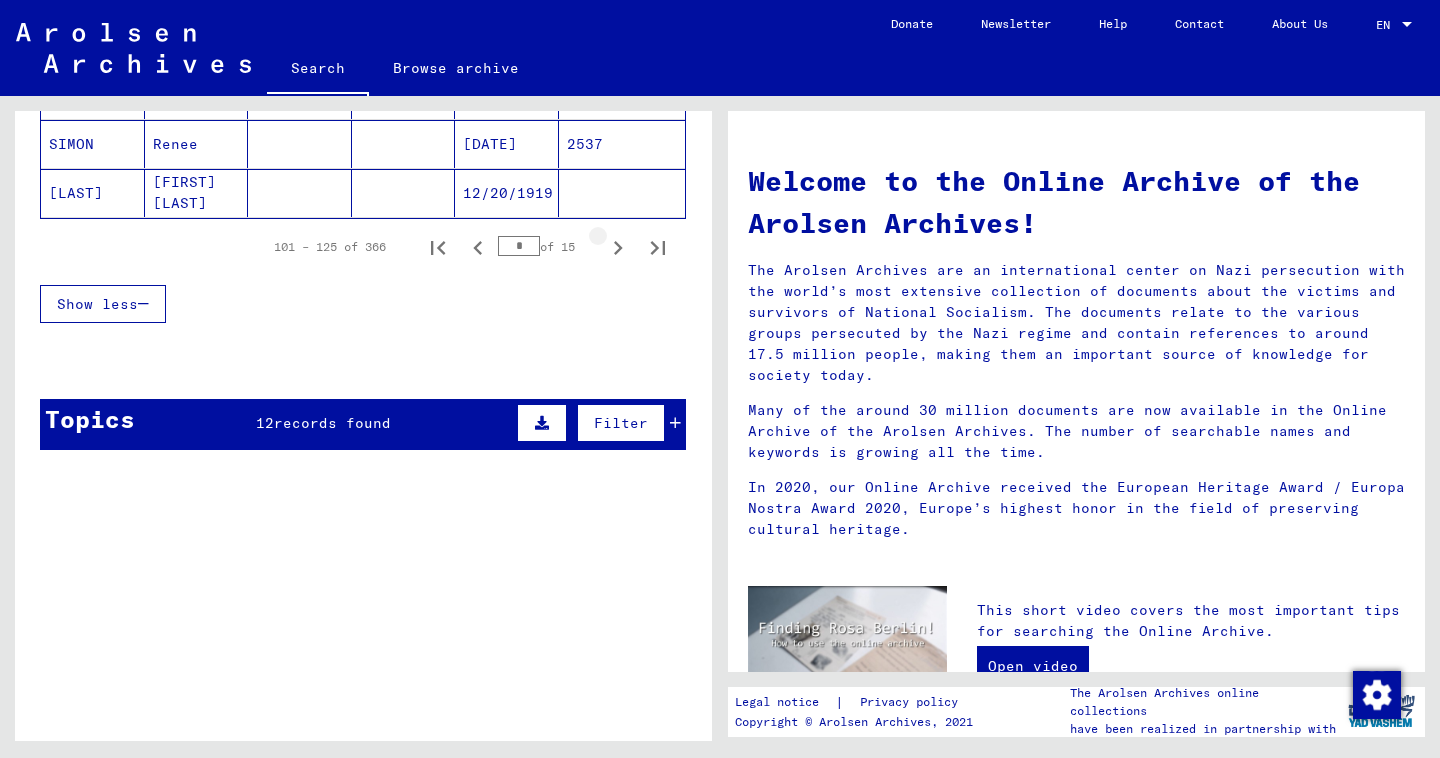 click at bounding box center [618, 247] 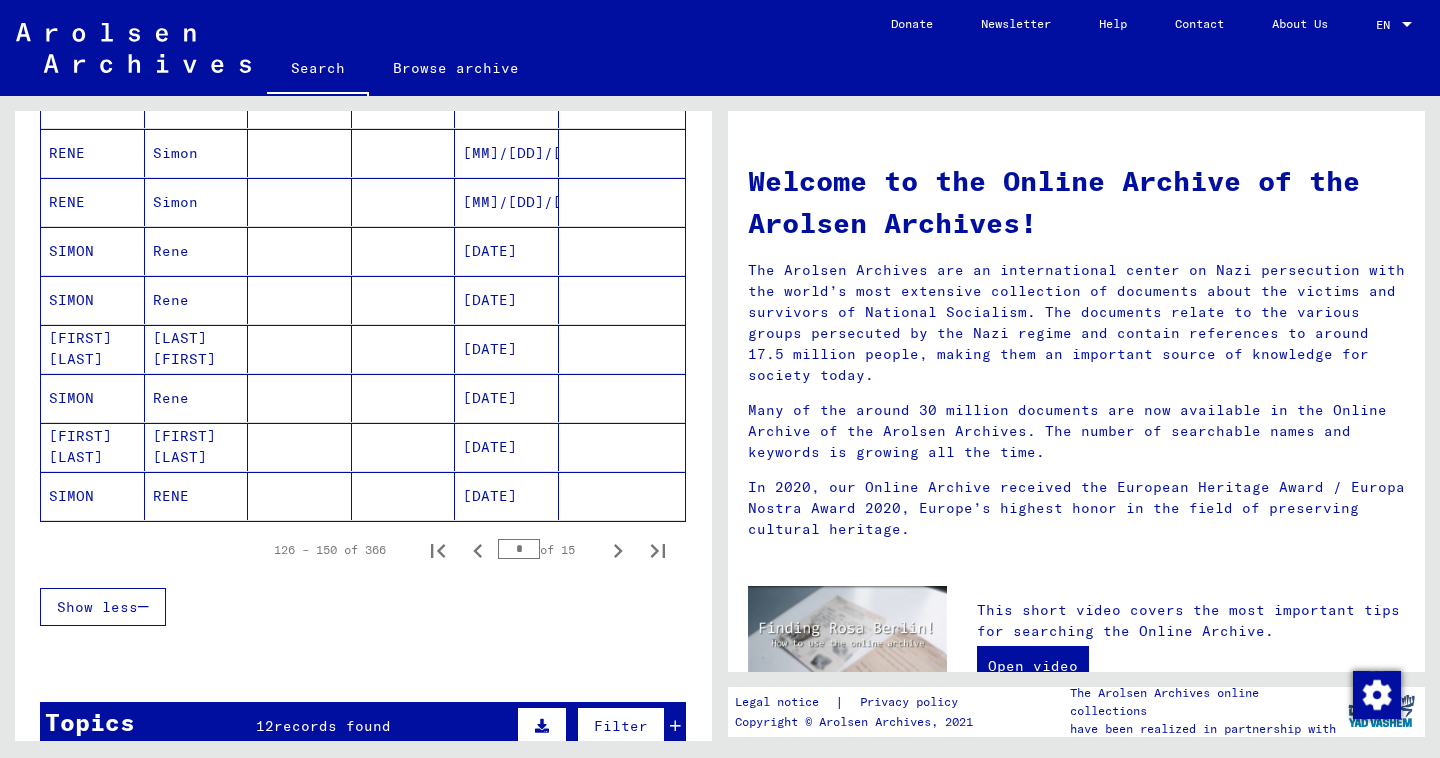 scroll, scrollTop: 1114, scrollLeft: 0, axis: vertical 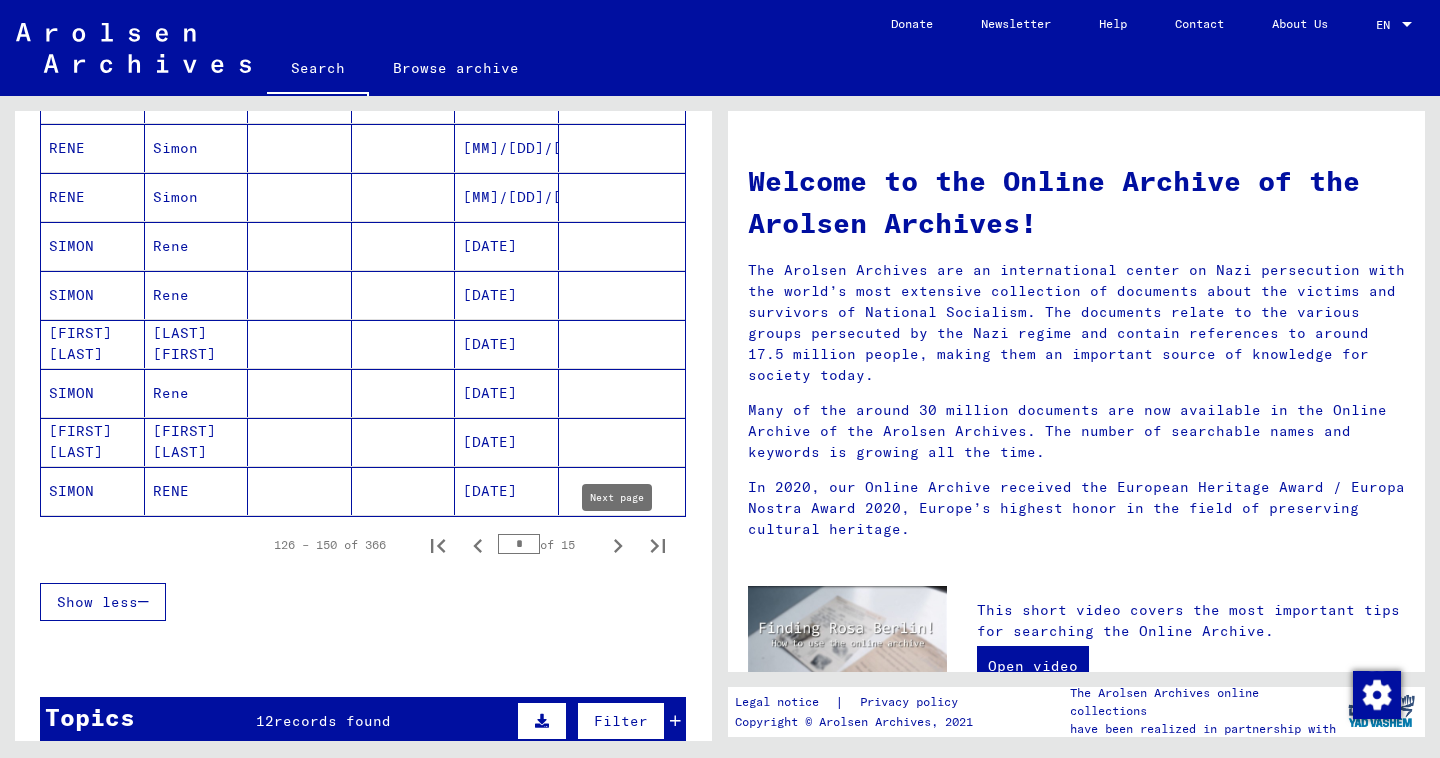 click 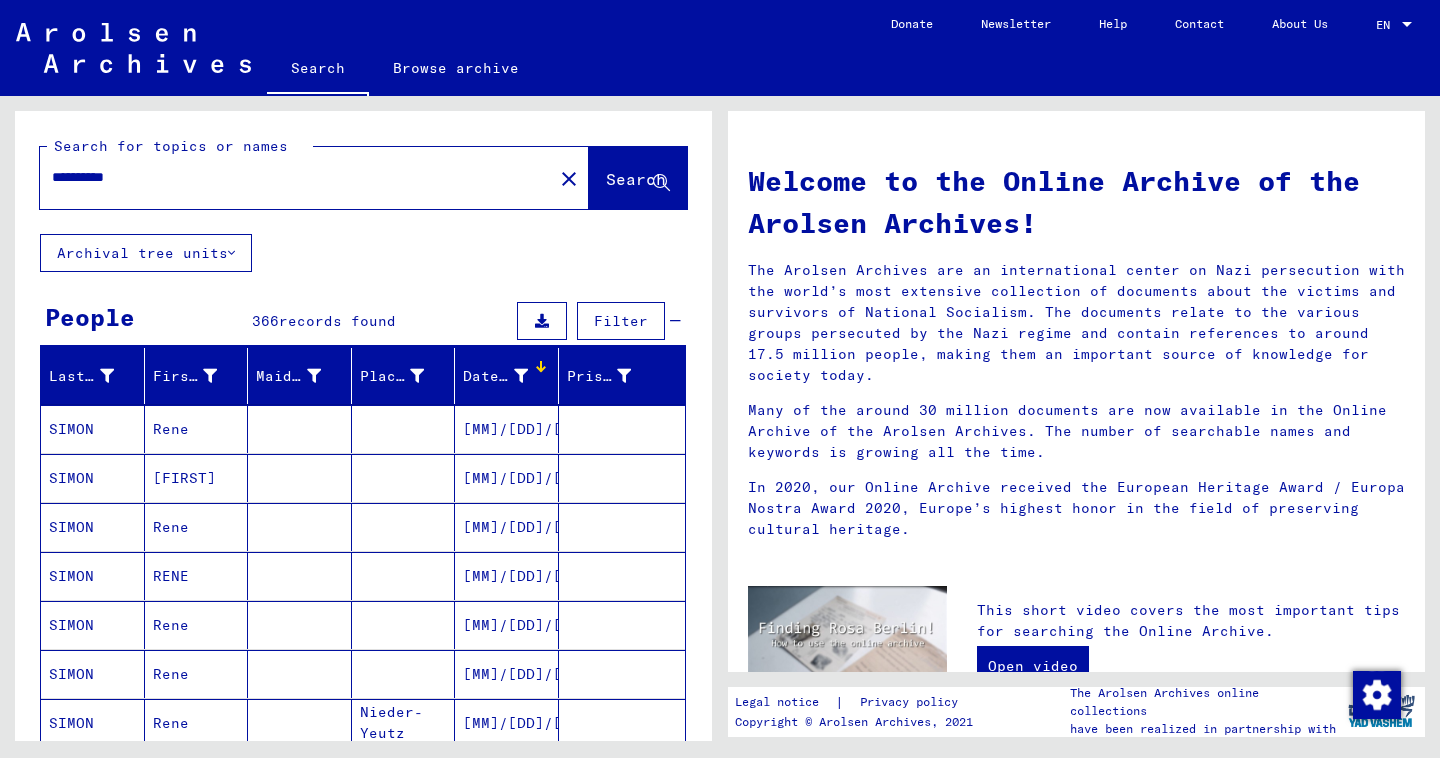 scroll, scrollTop: 0, scrollLeft: 0, axis: both 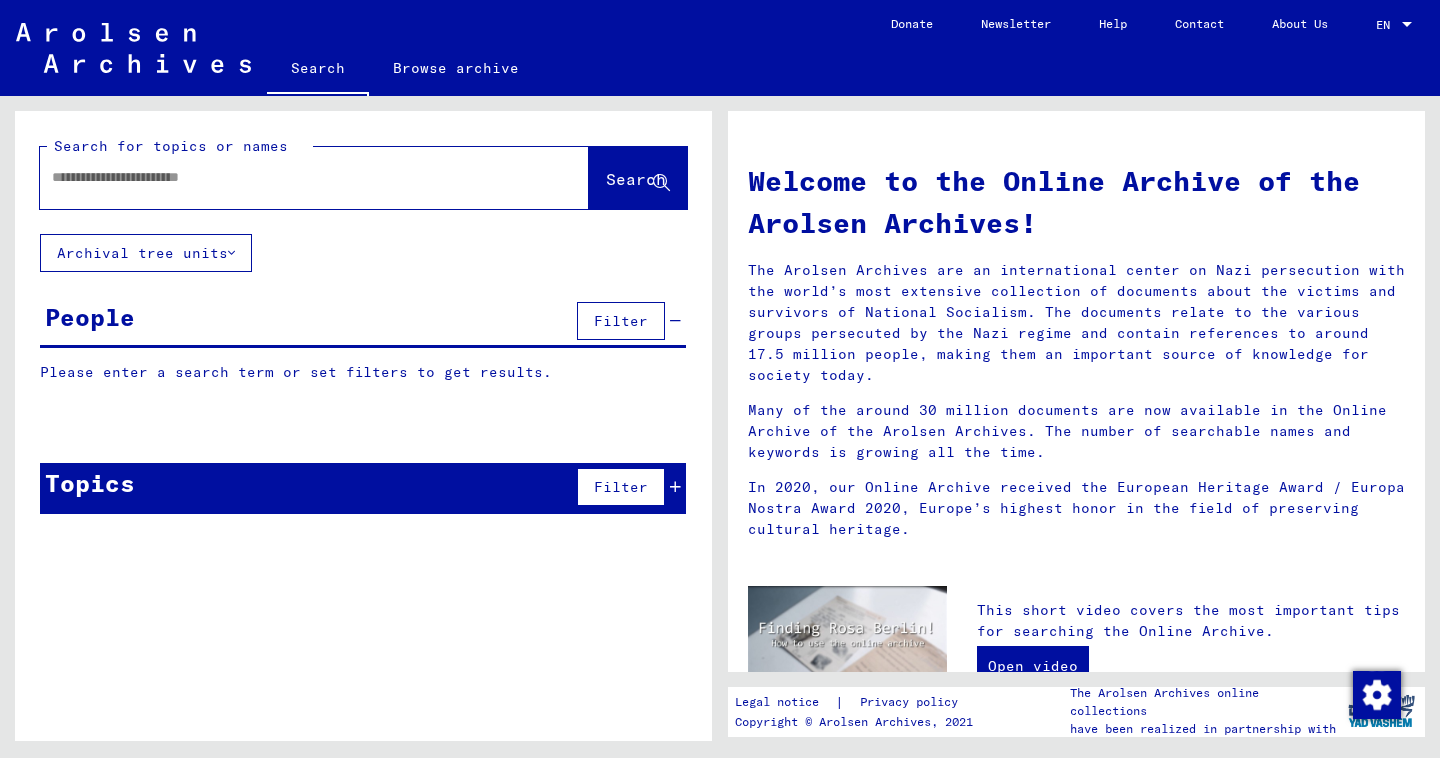 click at bounding box center [290, 177] 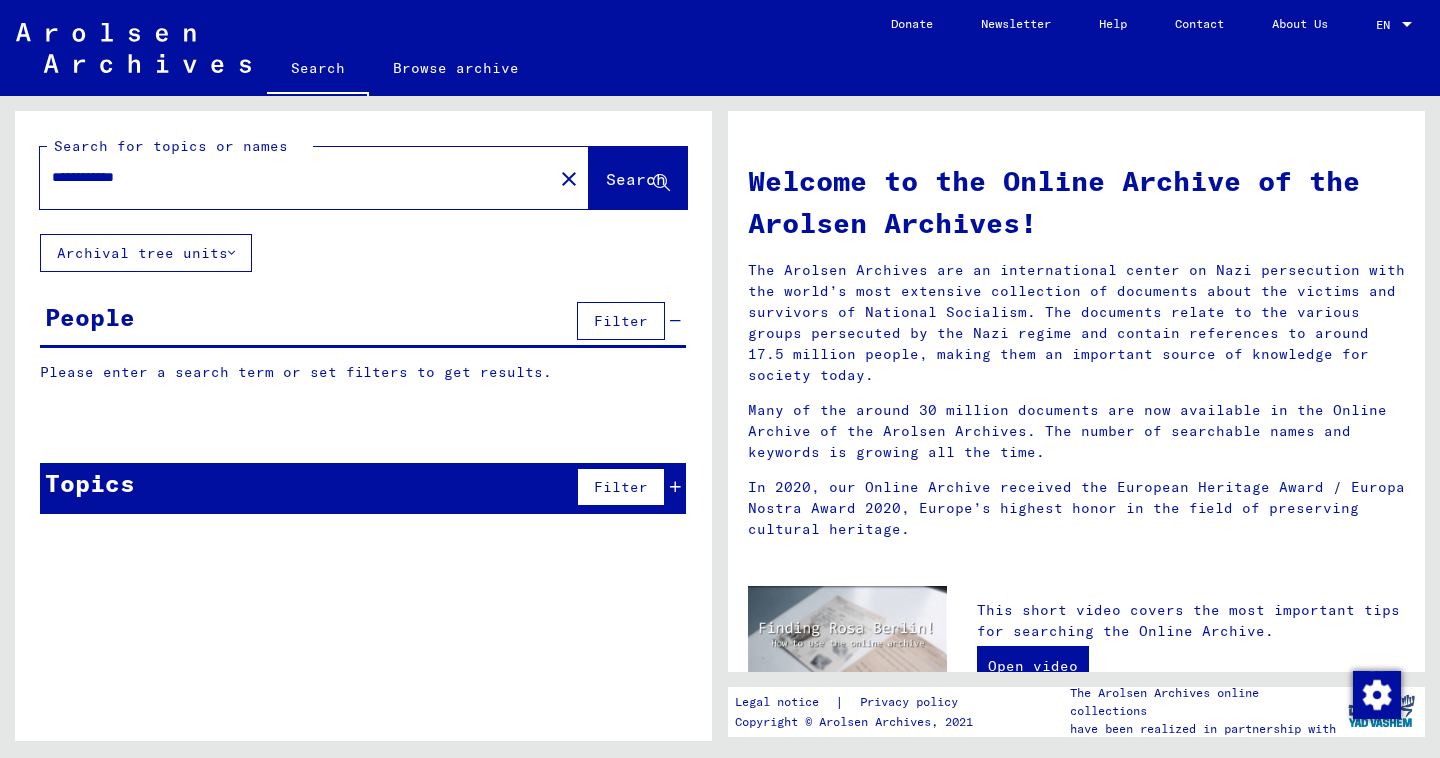 type on "**********" 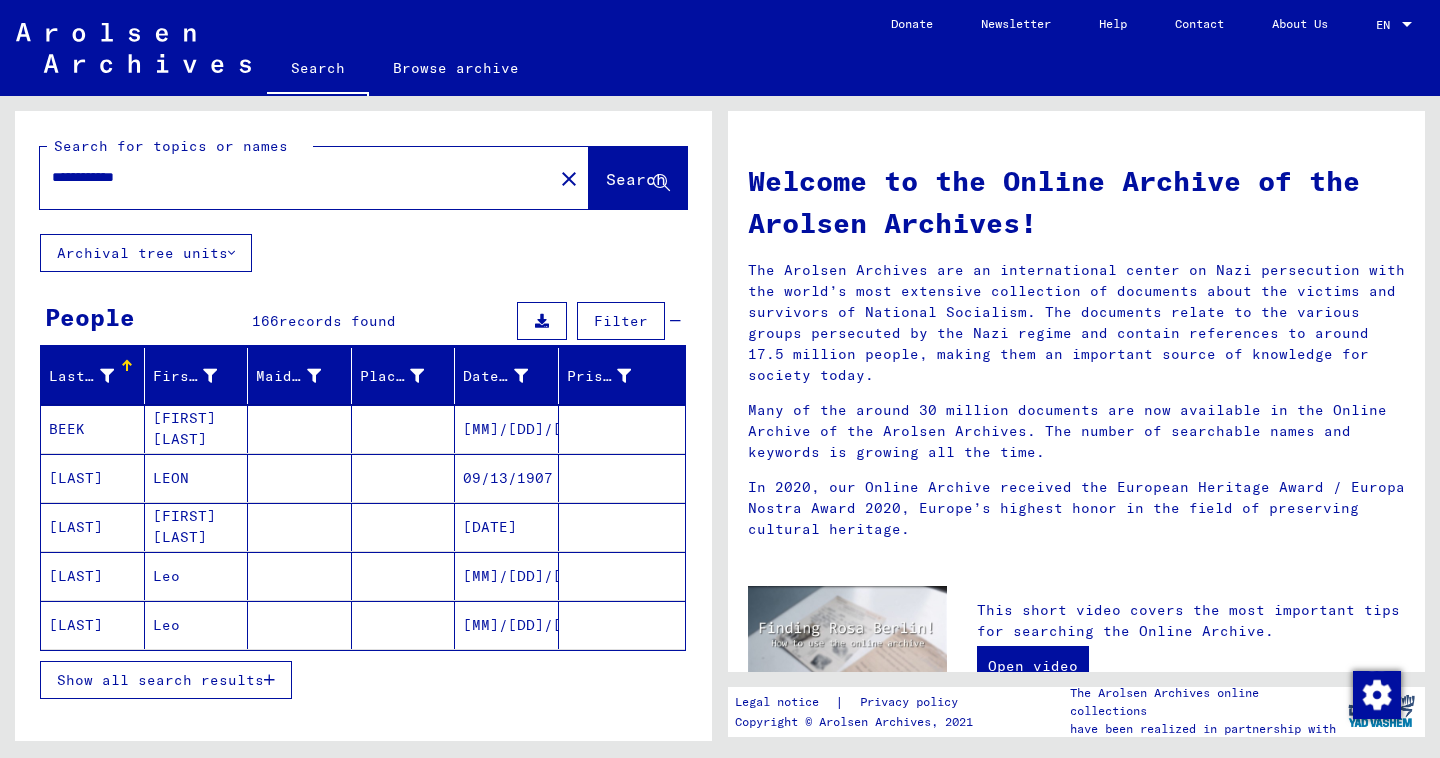 click on "Date of Birth" at bounding box center (507, 376) 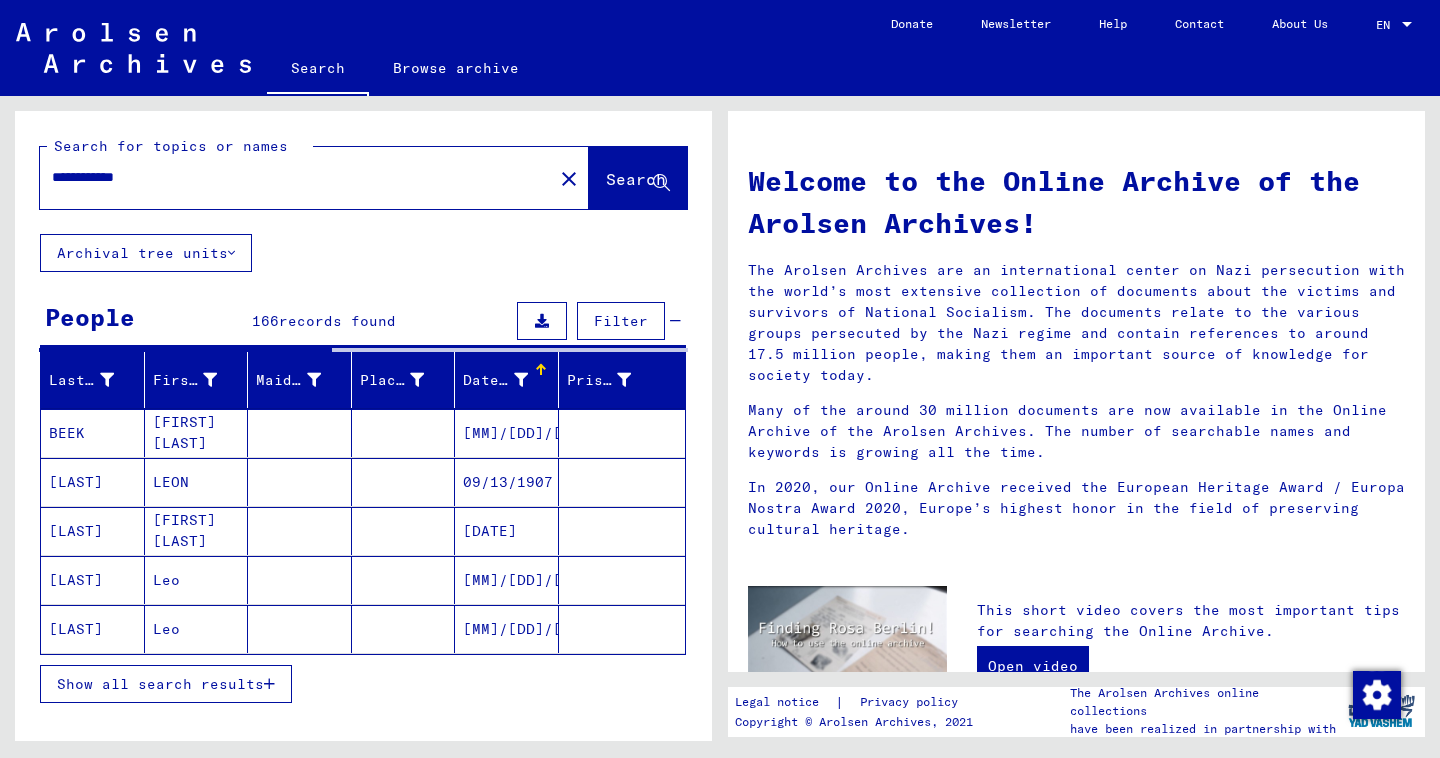 click on "Date of Birth" at bounding box center [510, 380] 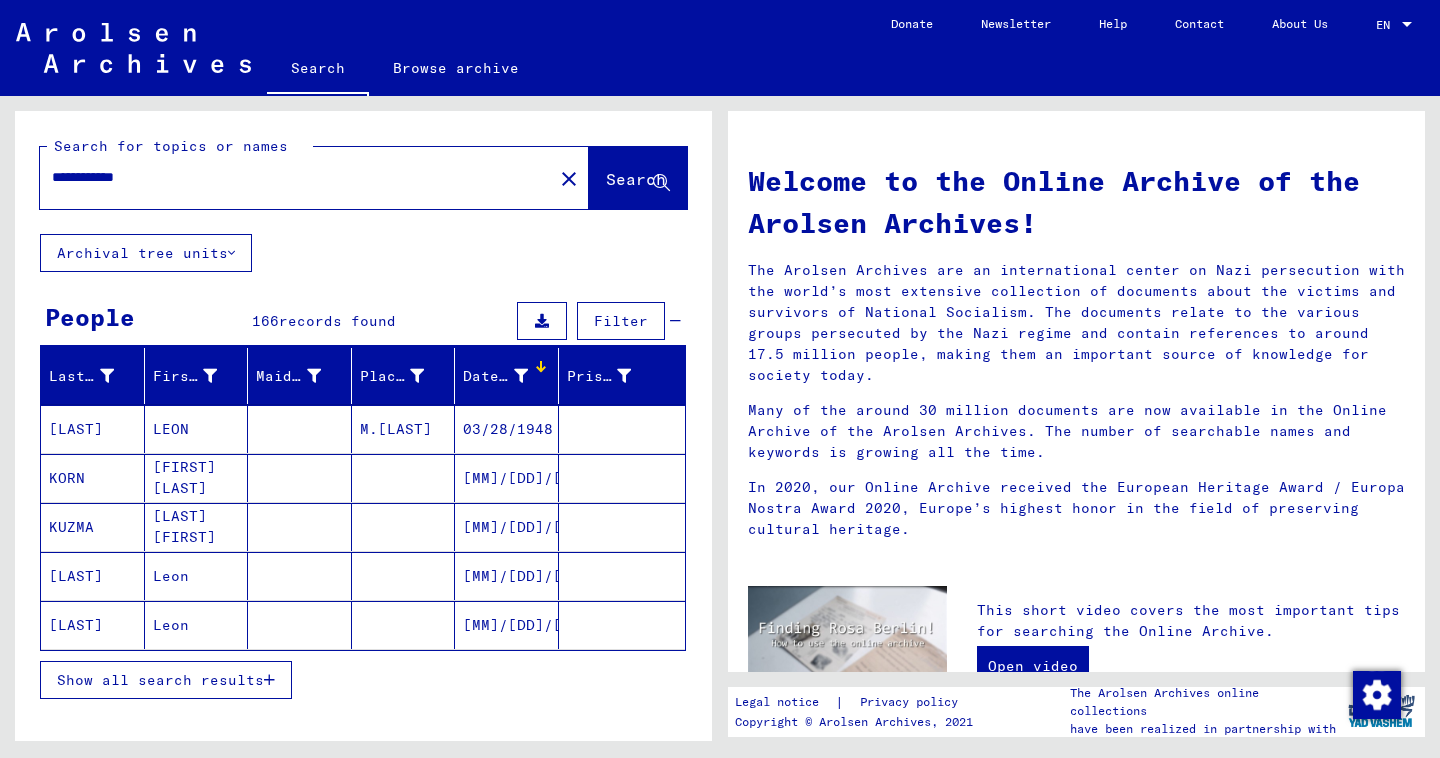 click on "Show all search results" at bounding box center [166, 680] 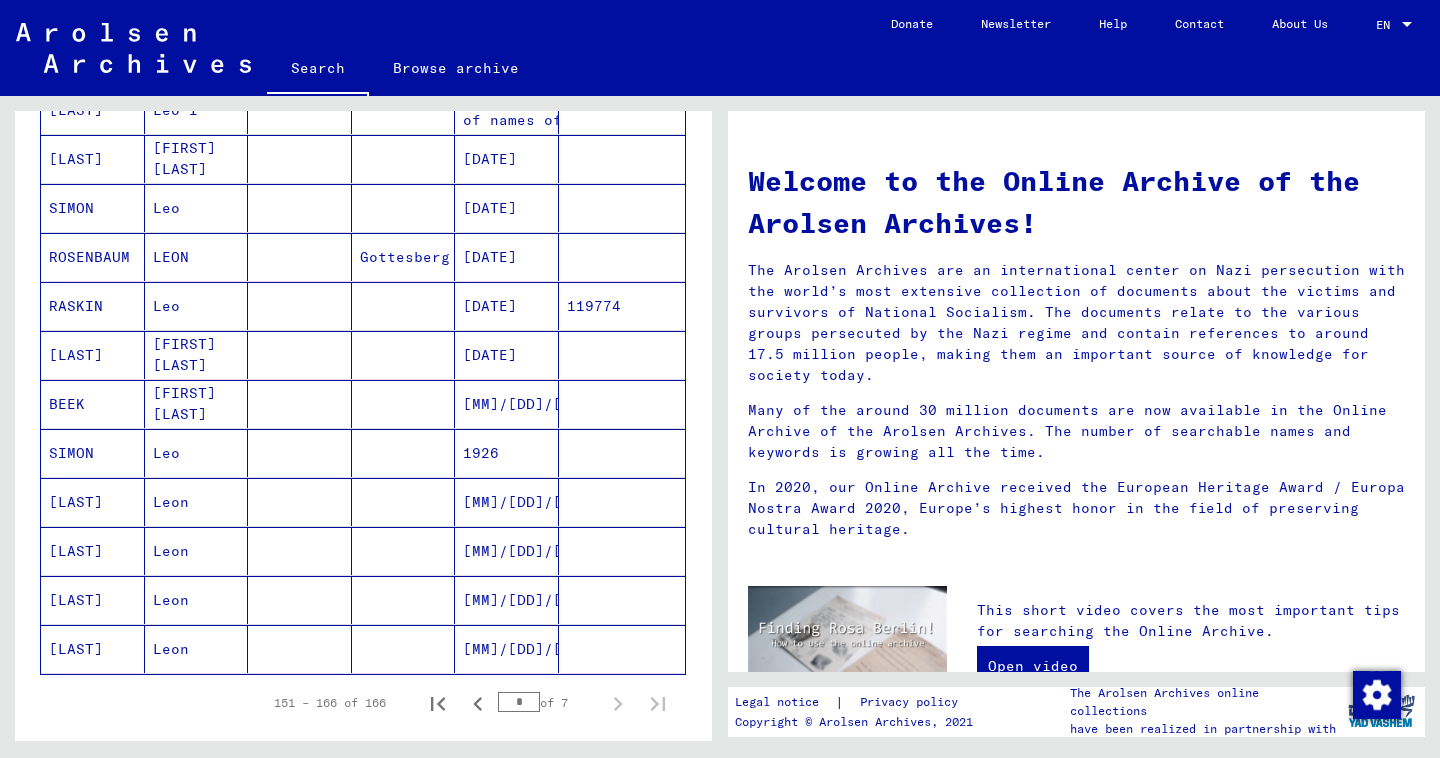 scroll, scrollTop: 954, scrollLeft: 0, axis: vertical 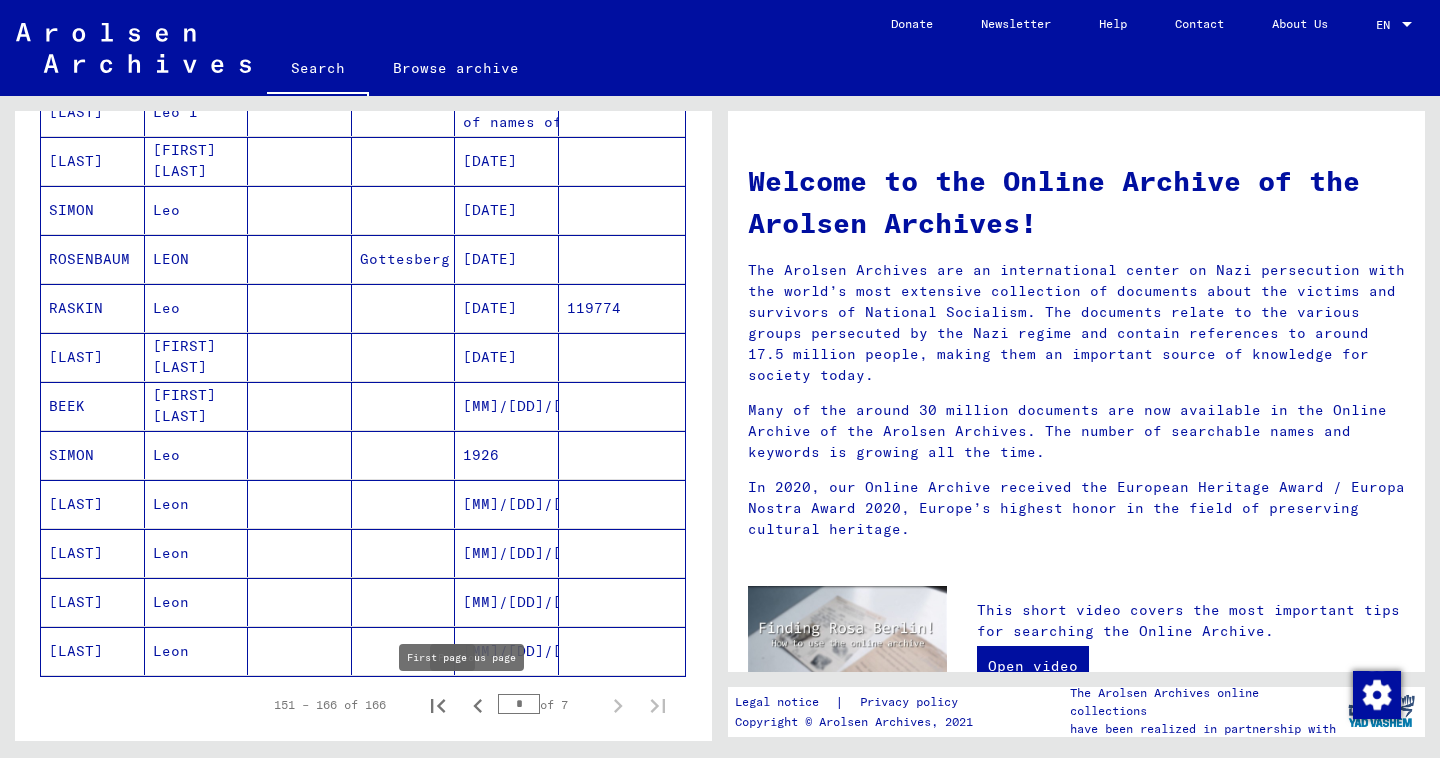click 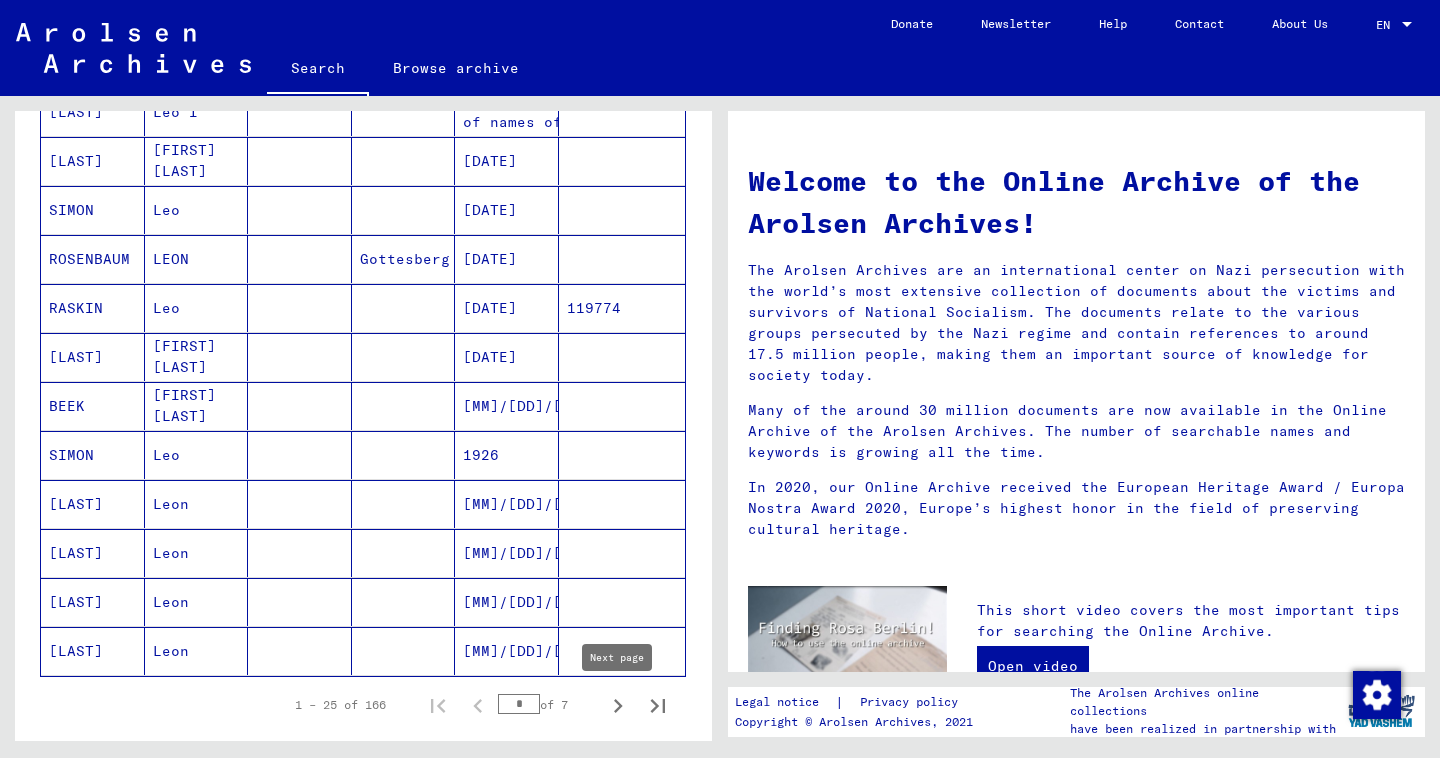 click 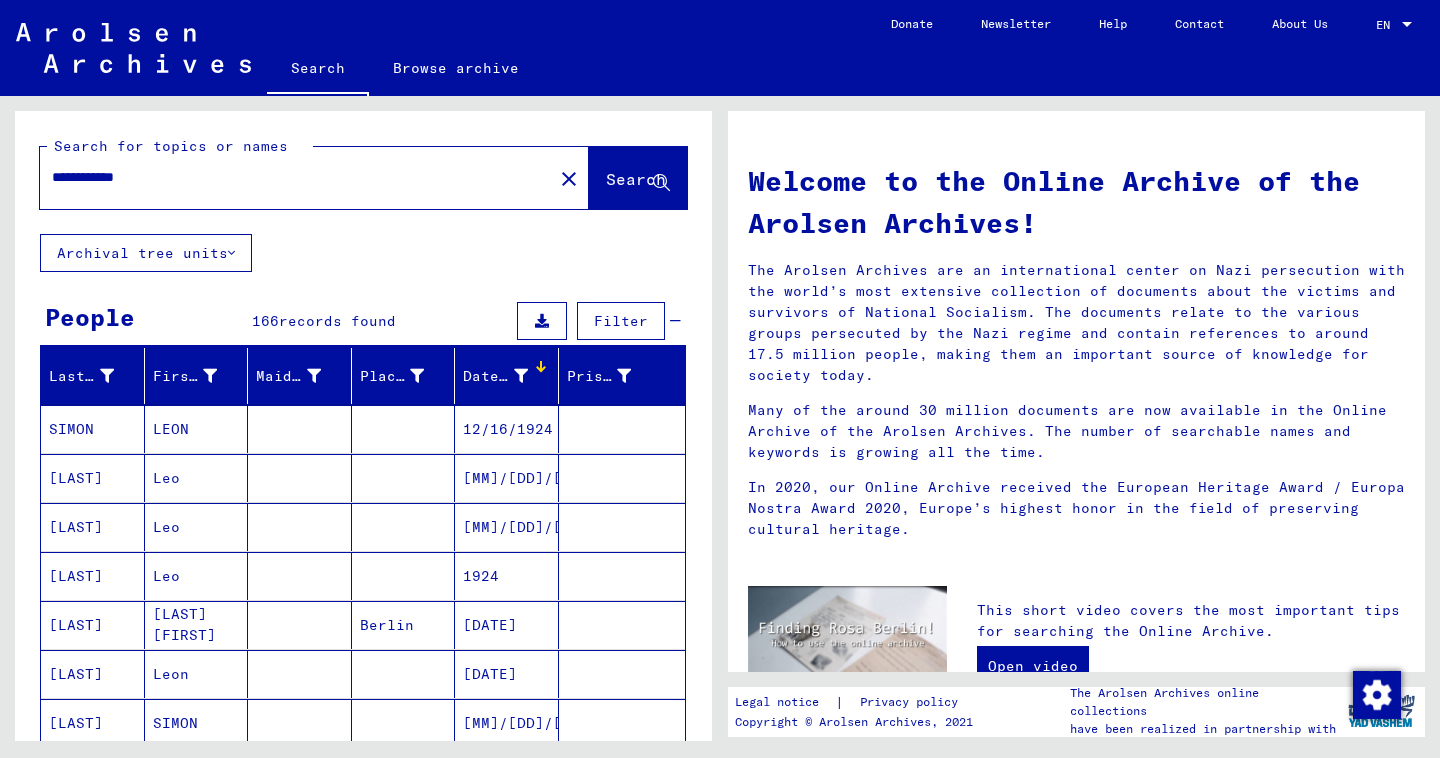 scroll, scrollTop: 0, scrollLeft: 0, axis: both 